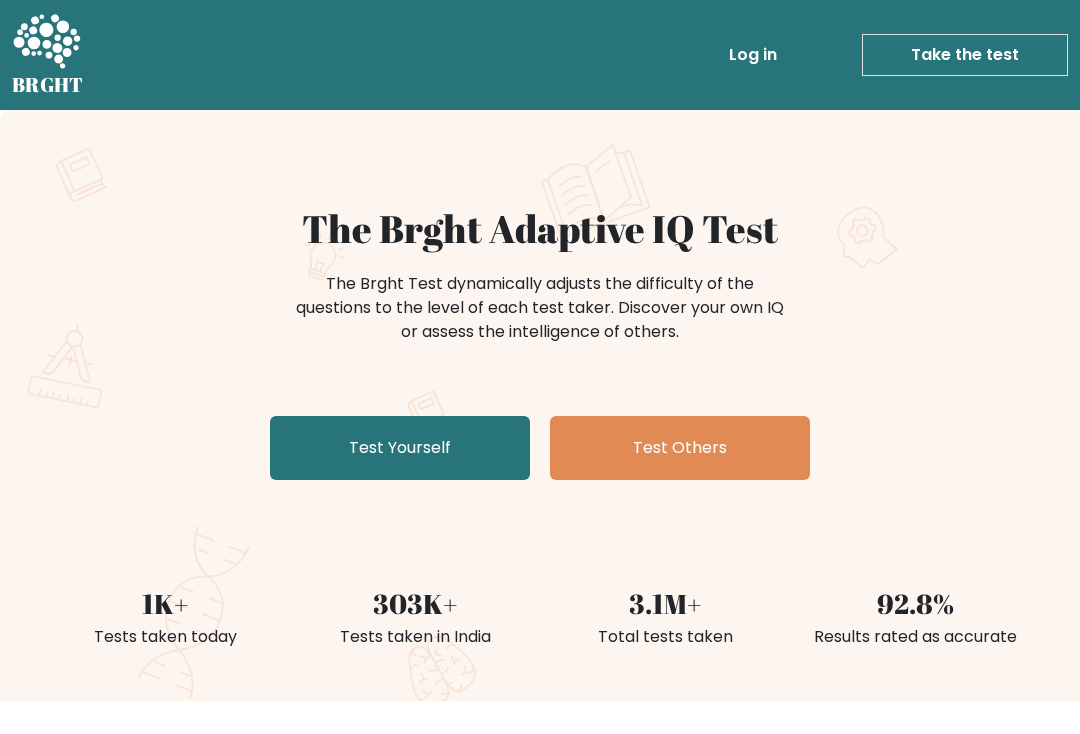 scroll, scrollTop: 0, scrollLeft: 0, axis: both 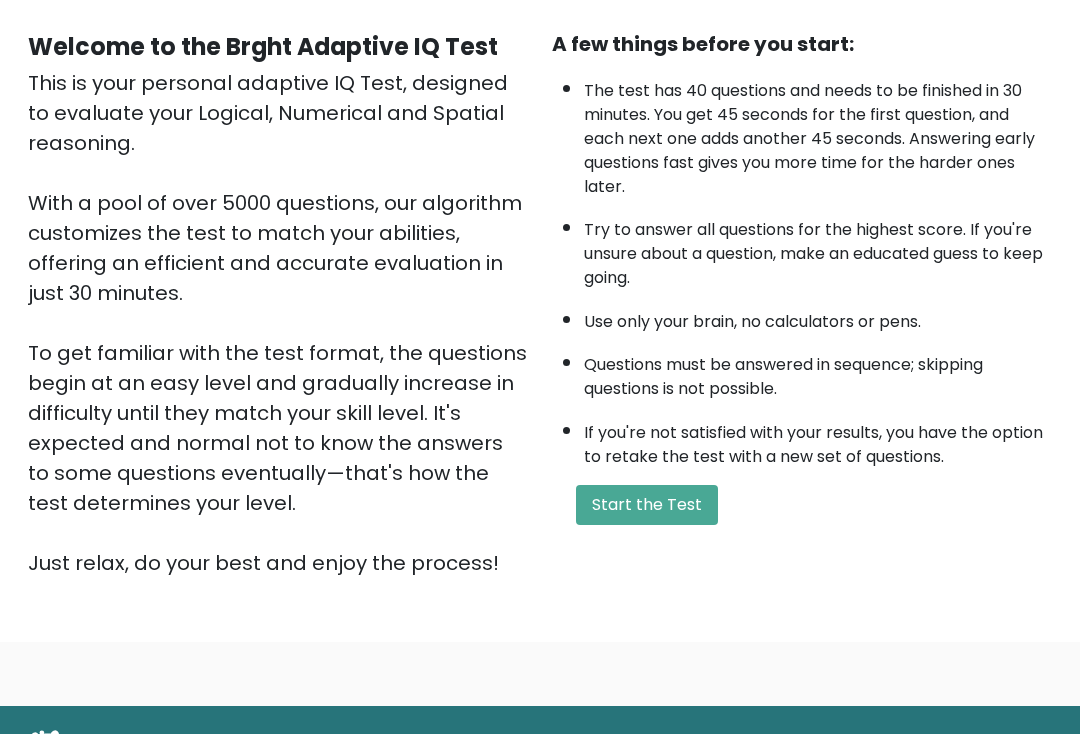 click on "Start the Test" at bounding box center [647, 505] 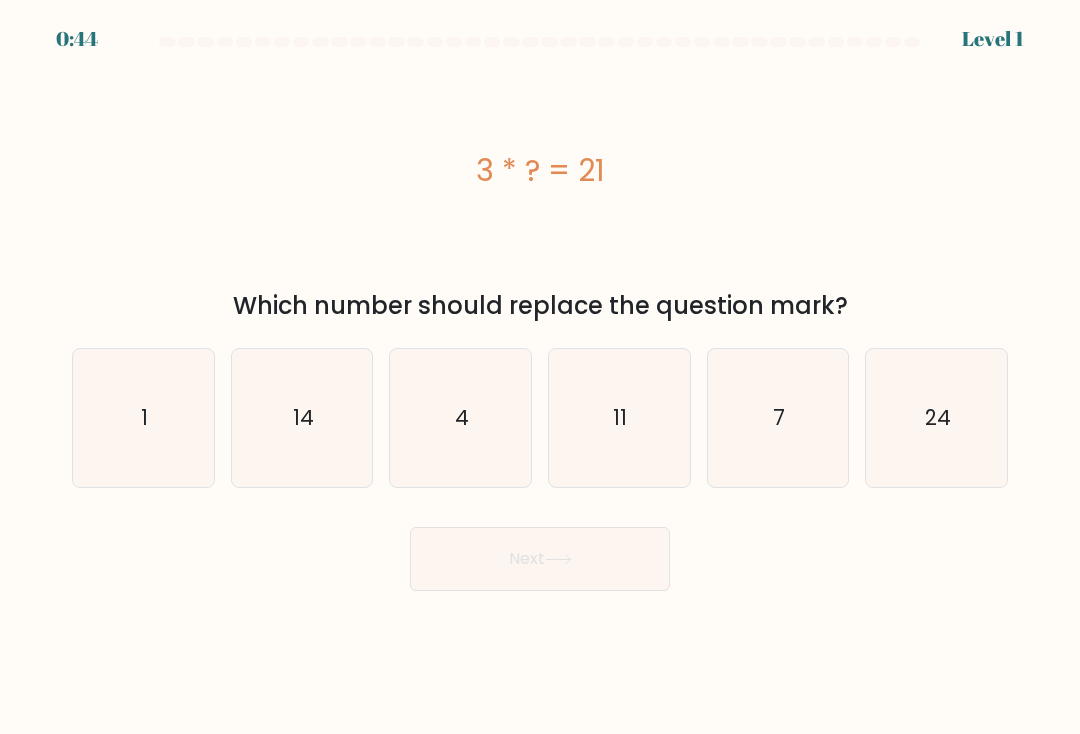 scroll, scrollTop: 0, scrollLeft: 0, axis: both 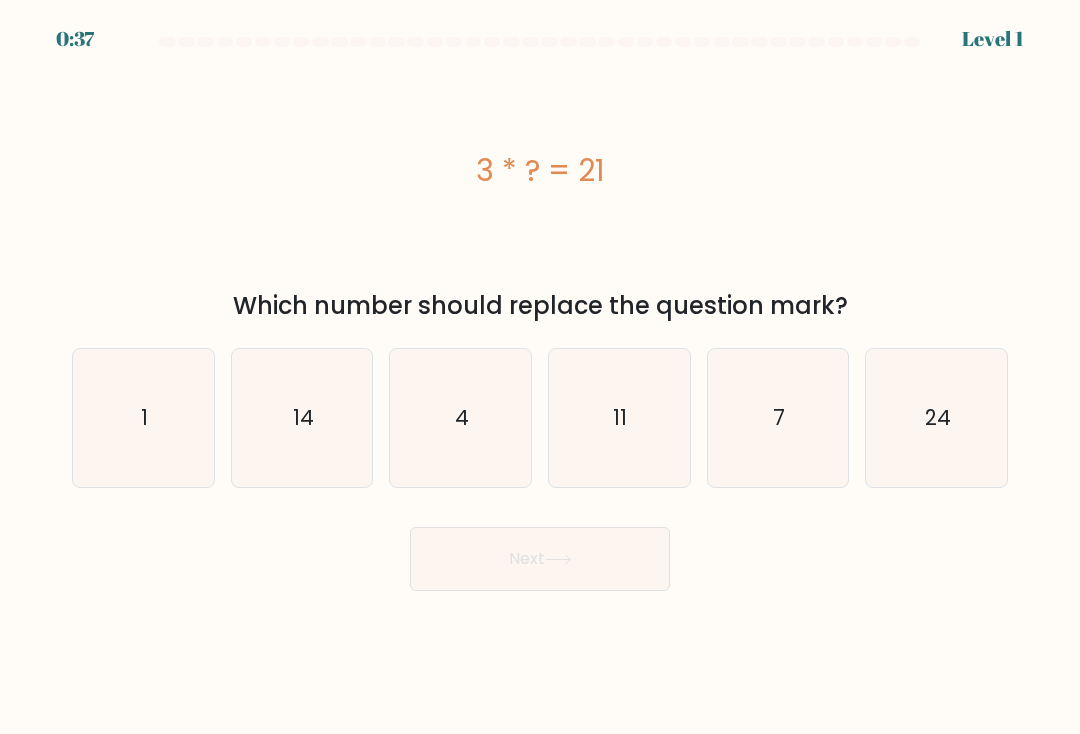 click on "7" 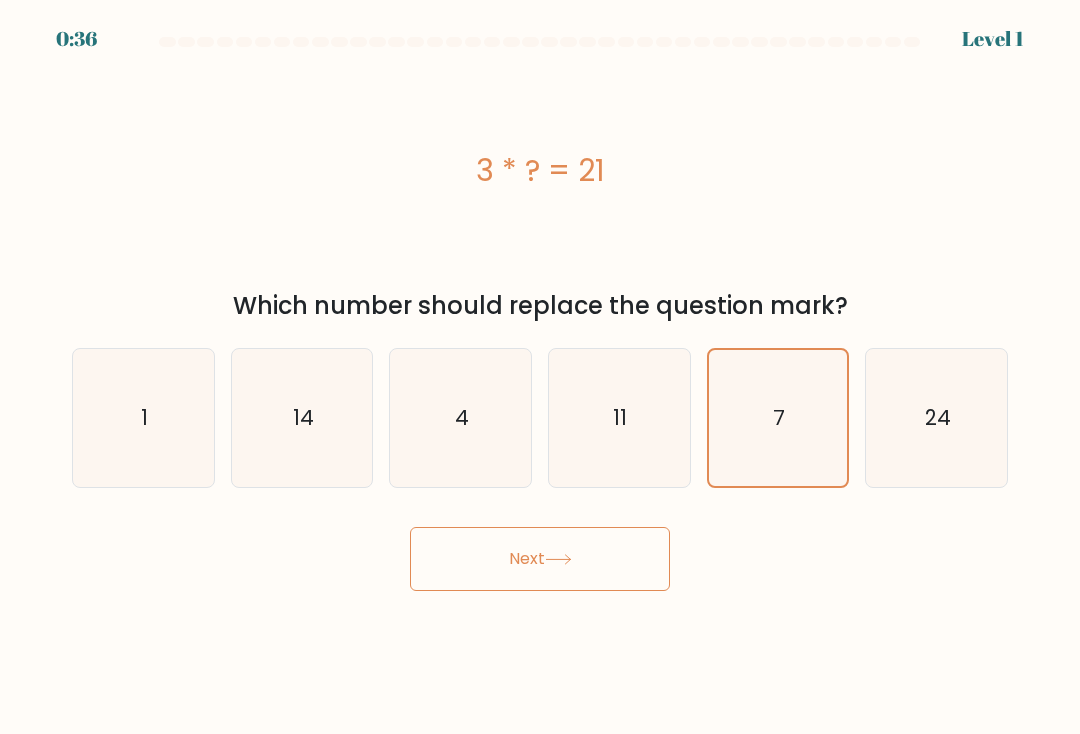 click on "Next" at bounding box center [540, 559] 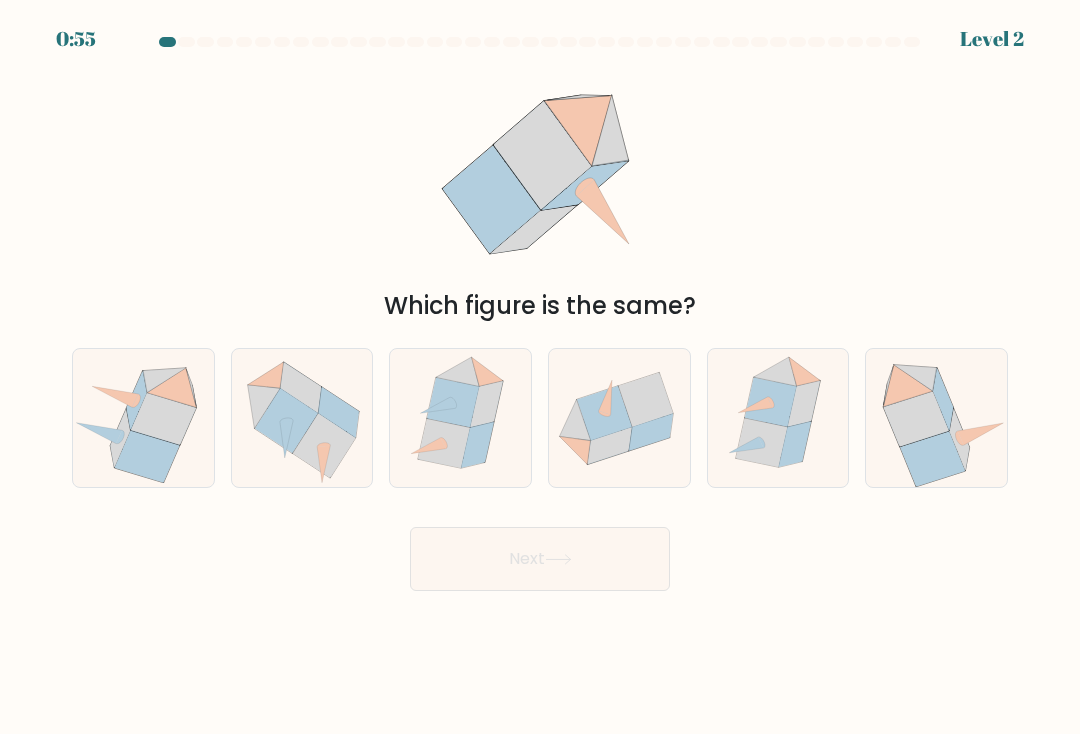 click 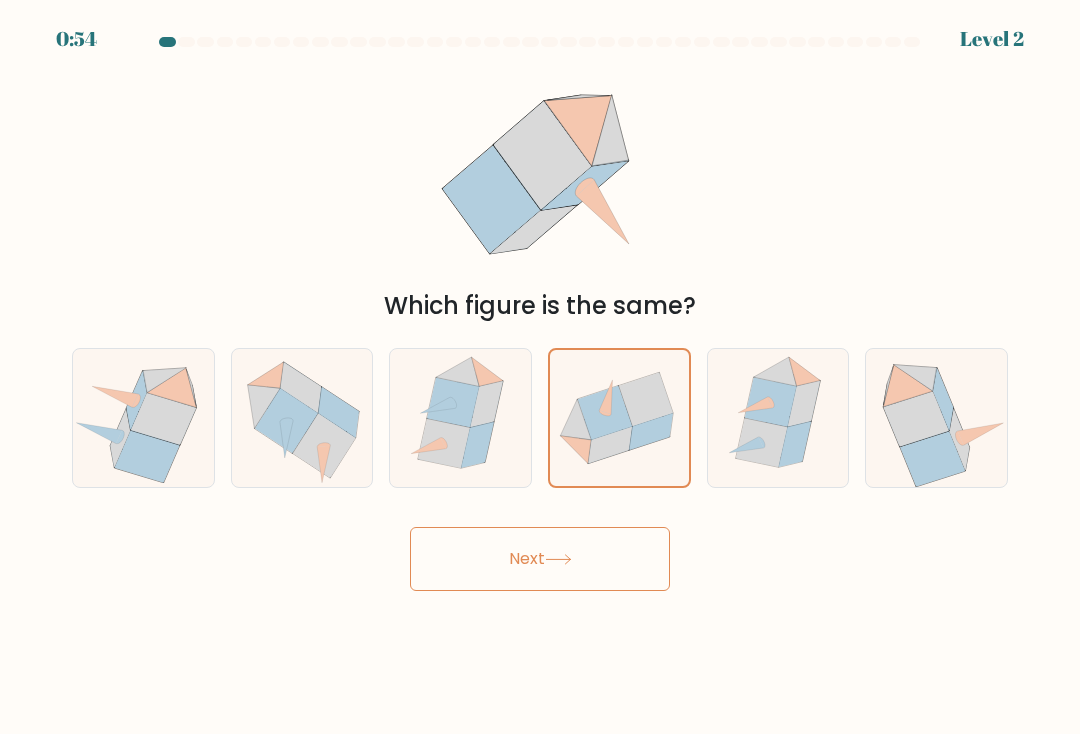click on "Next" at bounding box center [540, 559] 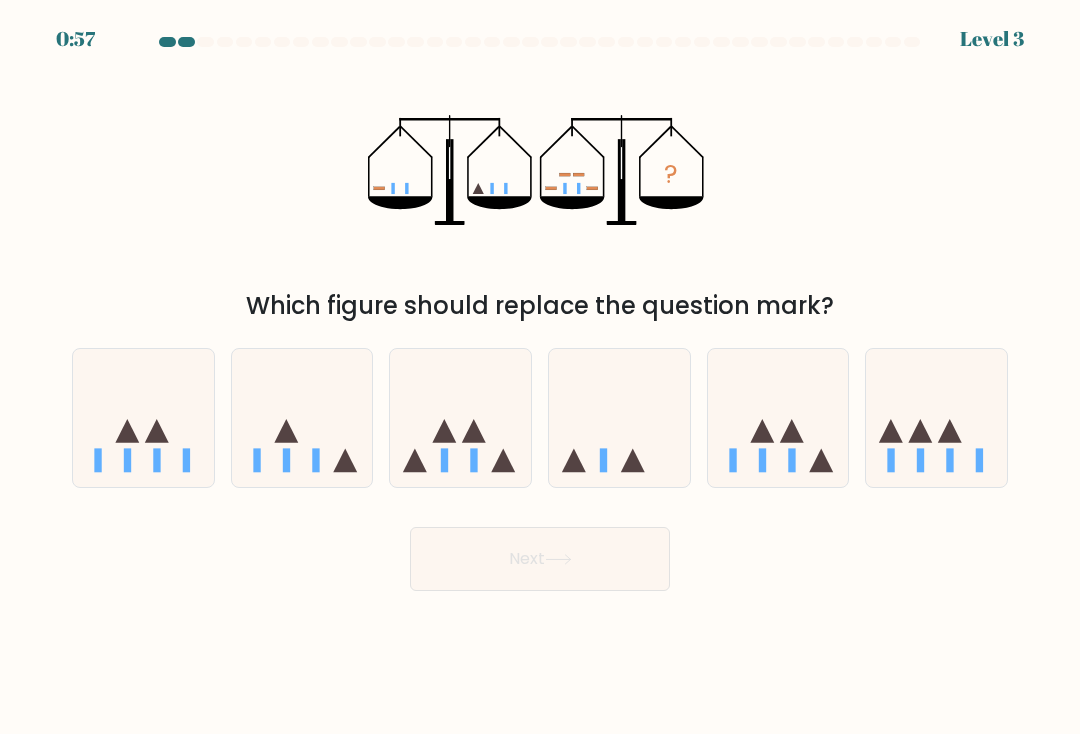 click 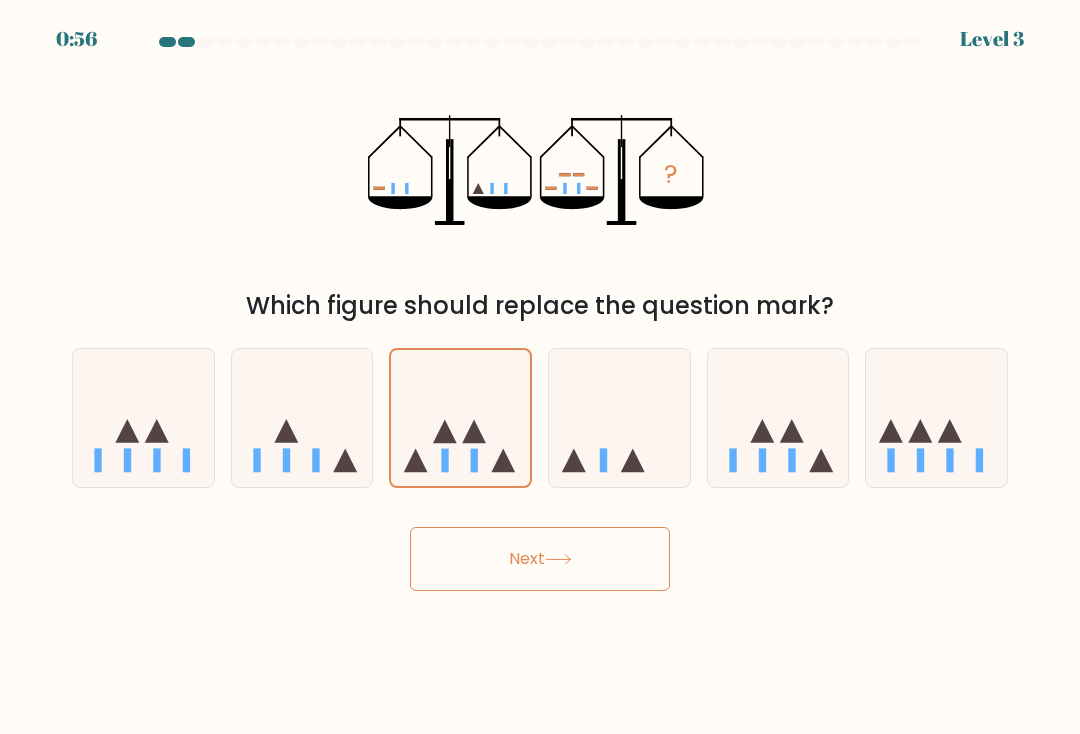 click on "Next" at bounding box center [540, 559] 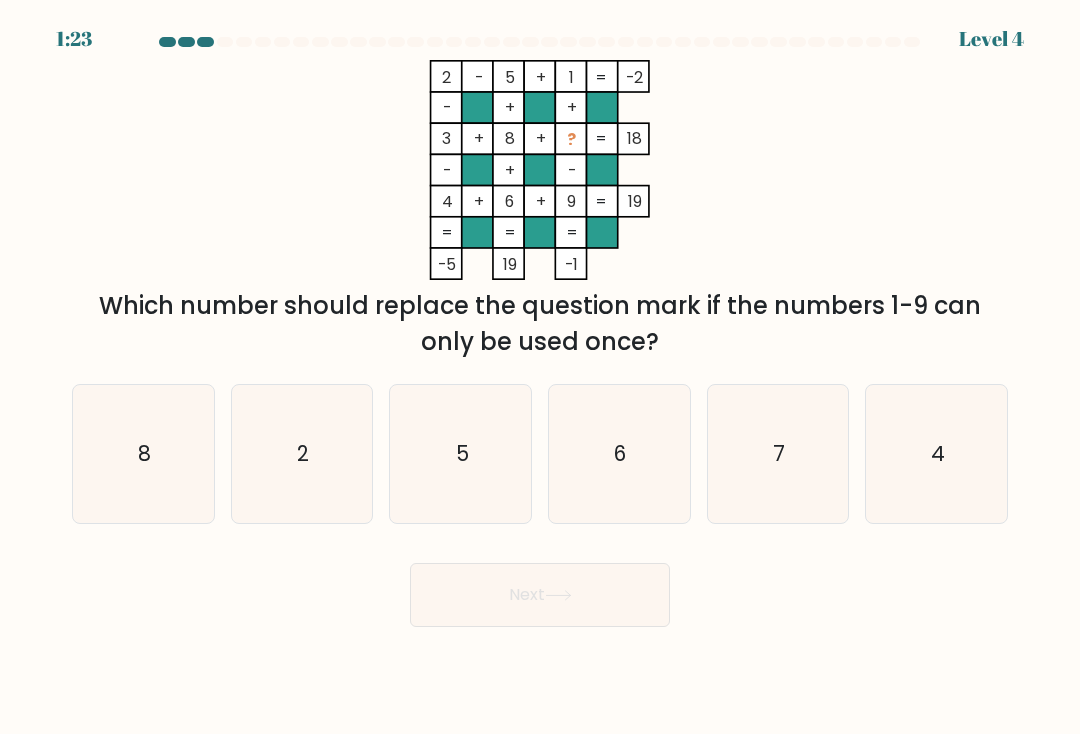 click on "7" 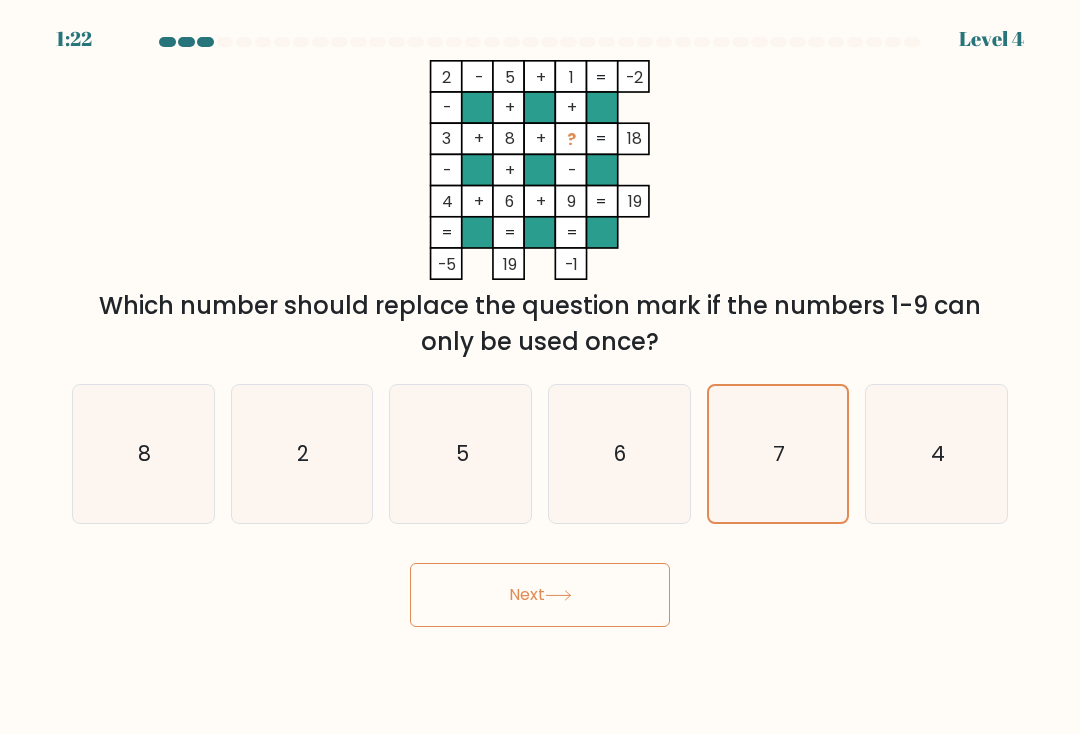 click on "Next" at bounding box center [540, 595] 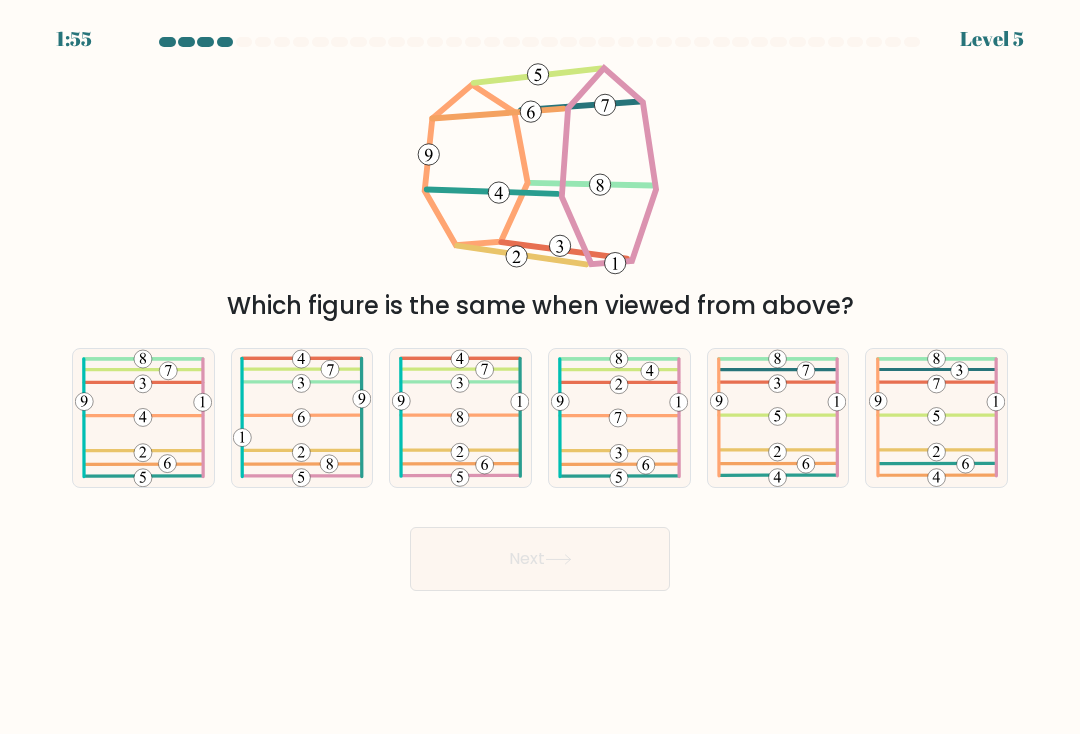click 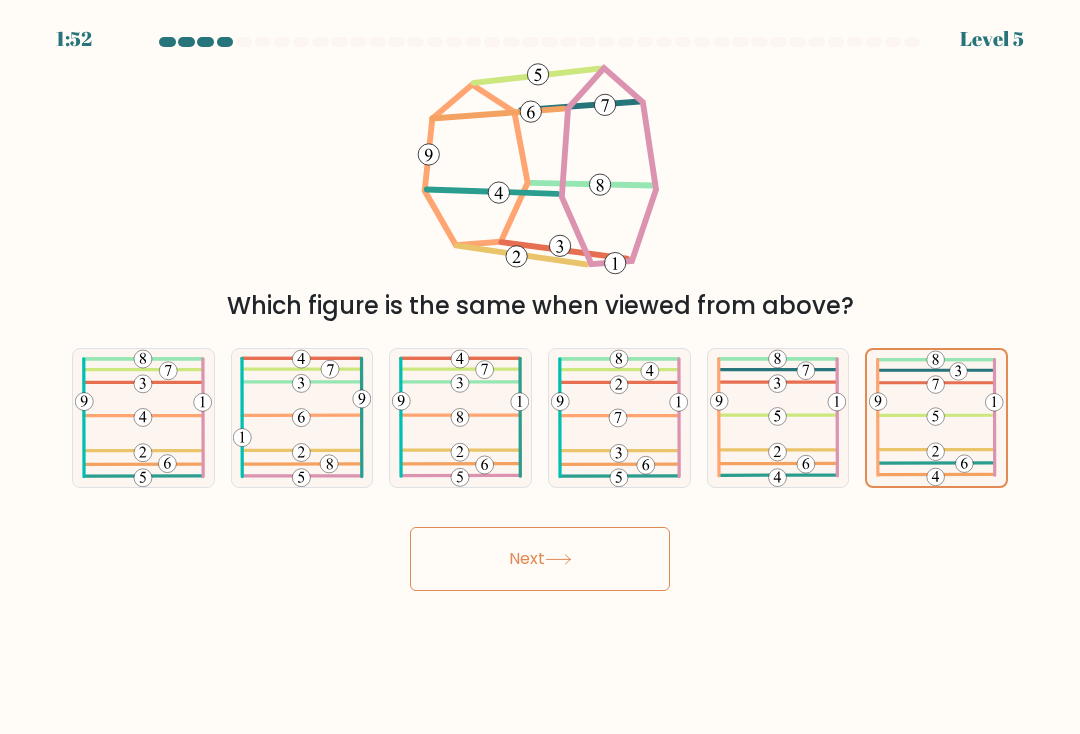 click on "Next" at bounding box center (540, 559) 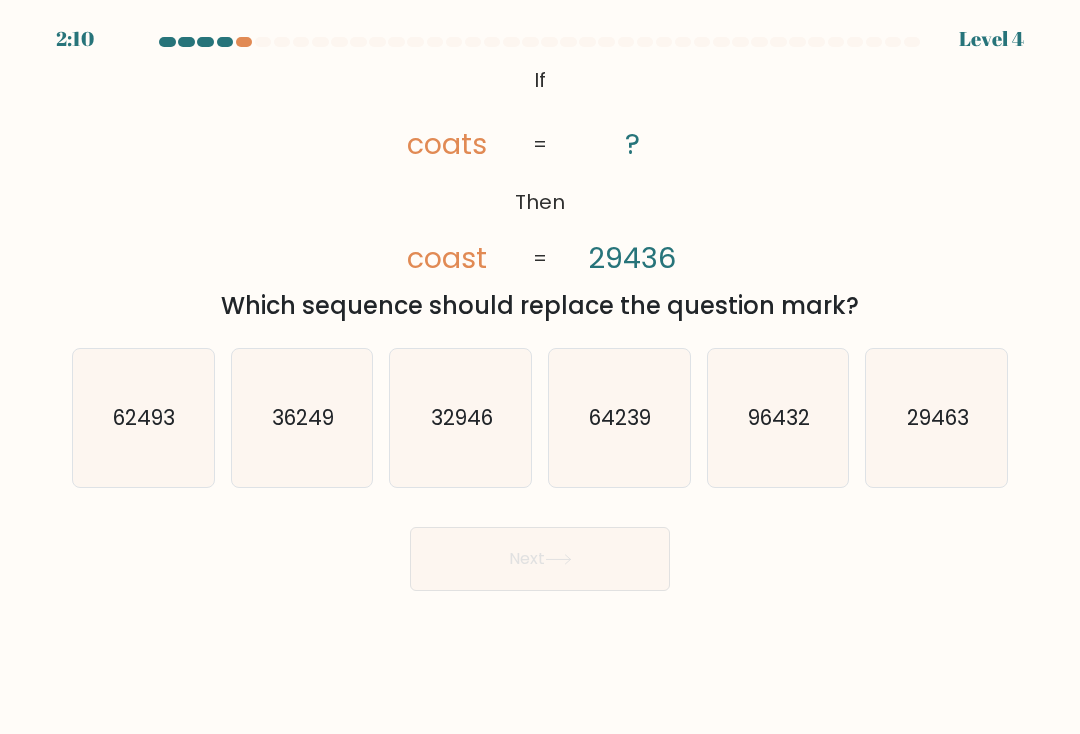 click on "29463" 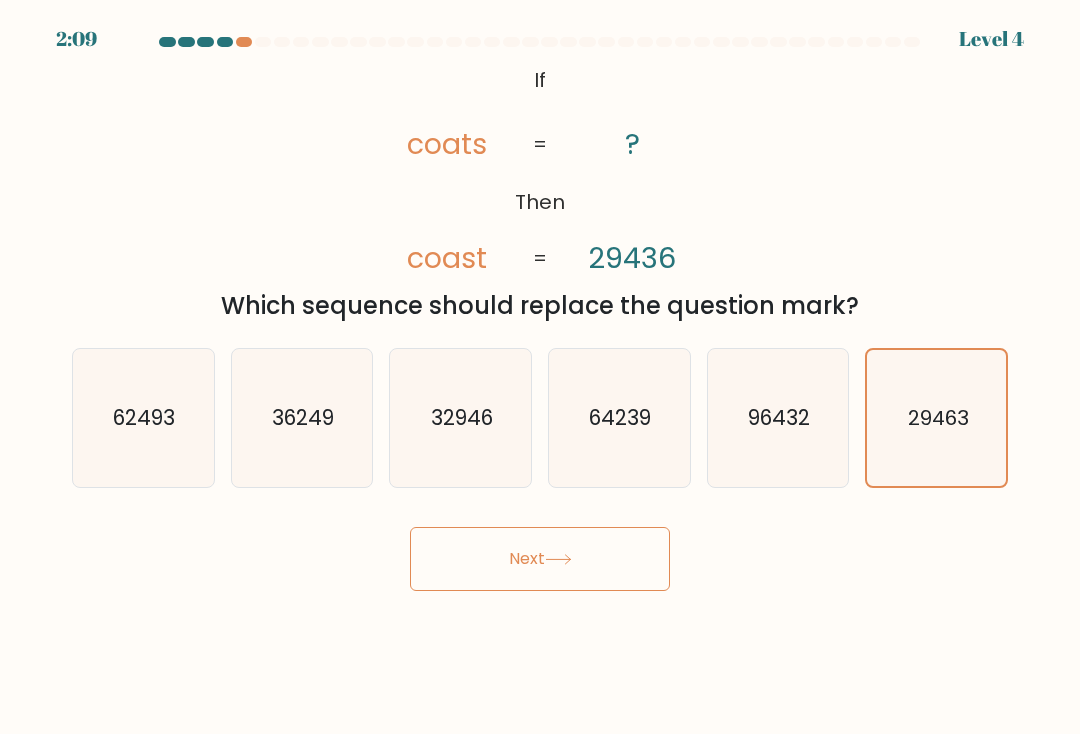 click on "Next" at bounding box center (540, 559) 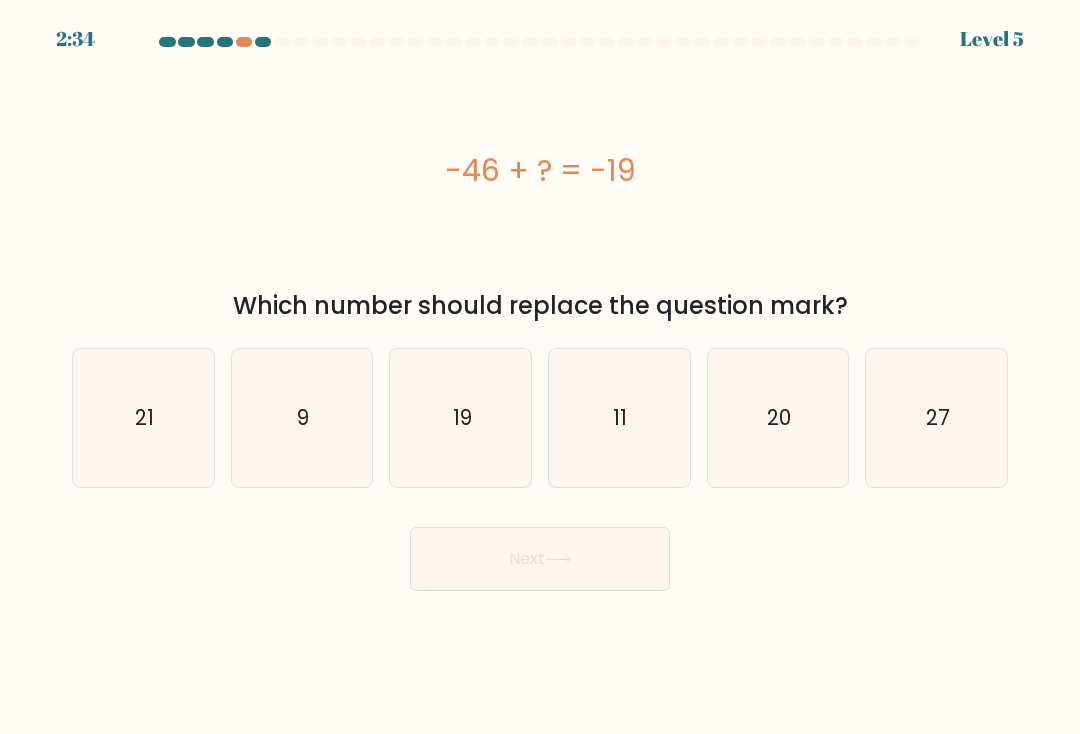 click on "2:34
Level 5
a." at bounding box center [540, 367] 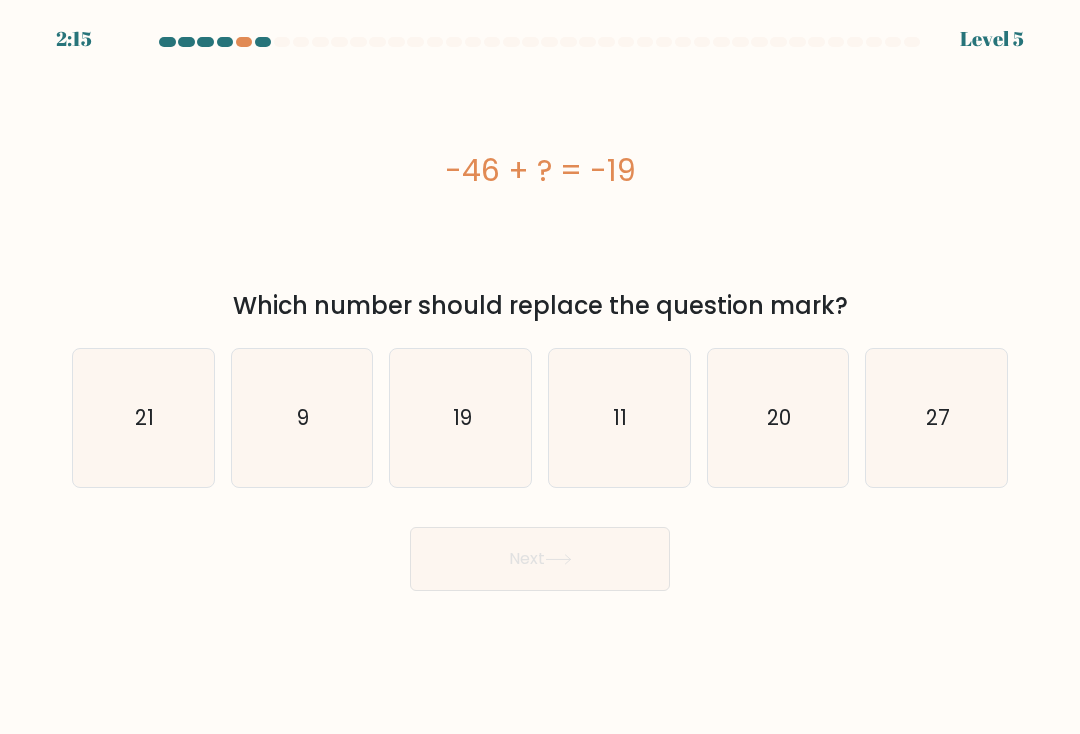 click on "2:15
Level 5
a." at bounding box center [540, 367] 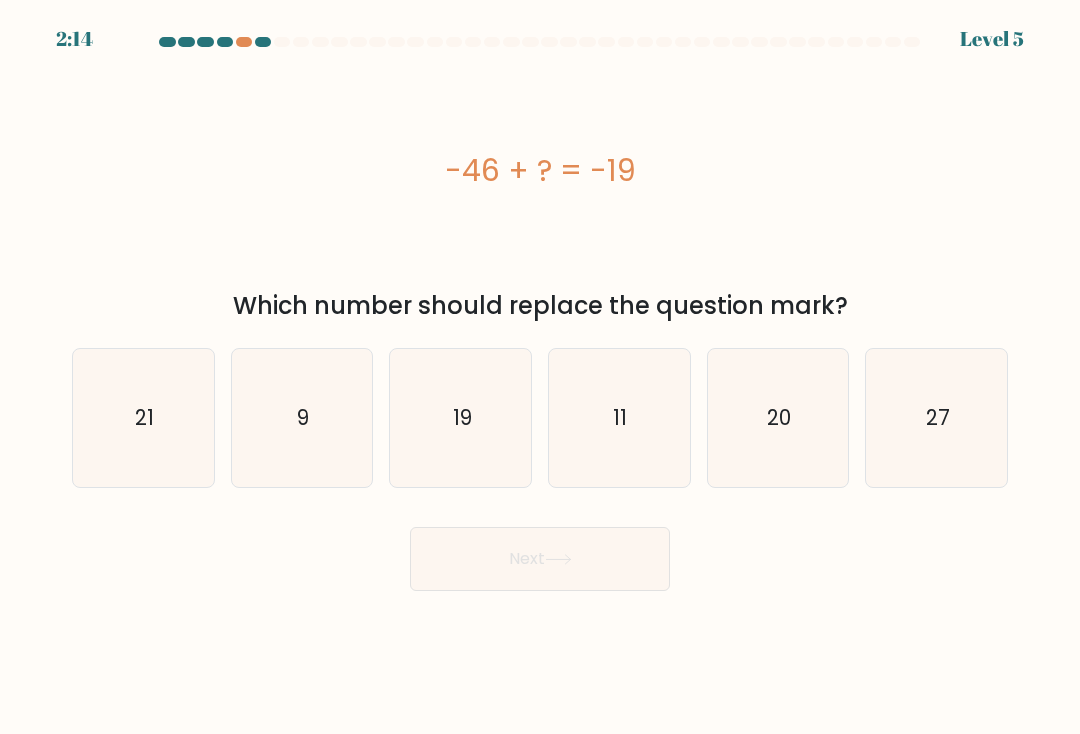 click on "27" 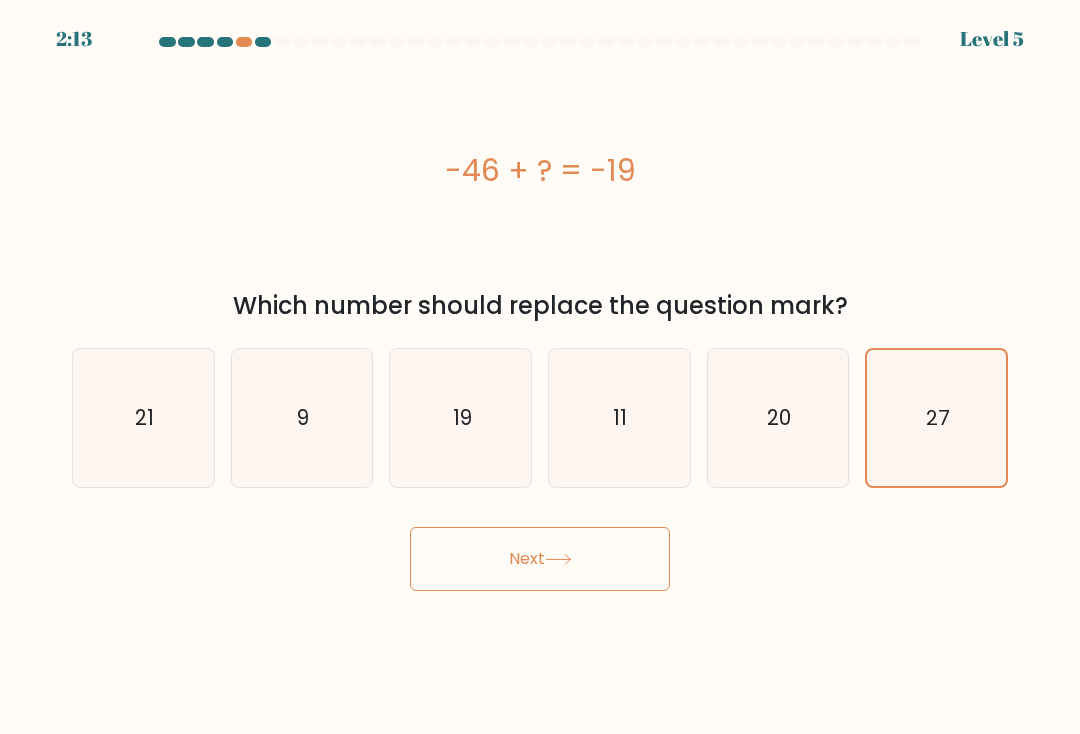 click on "Next" at bounding box center (540, 559) 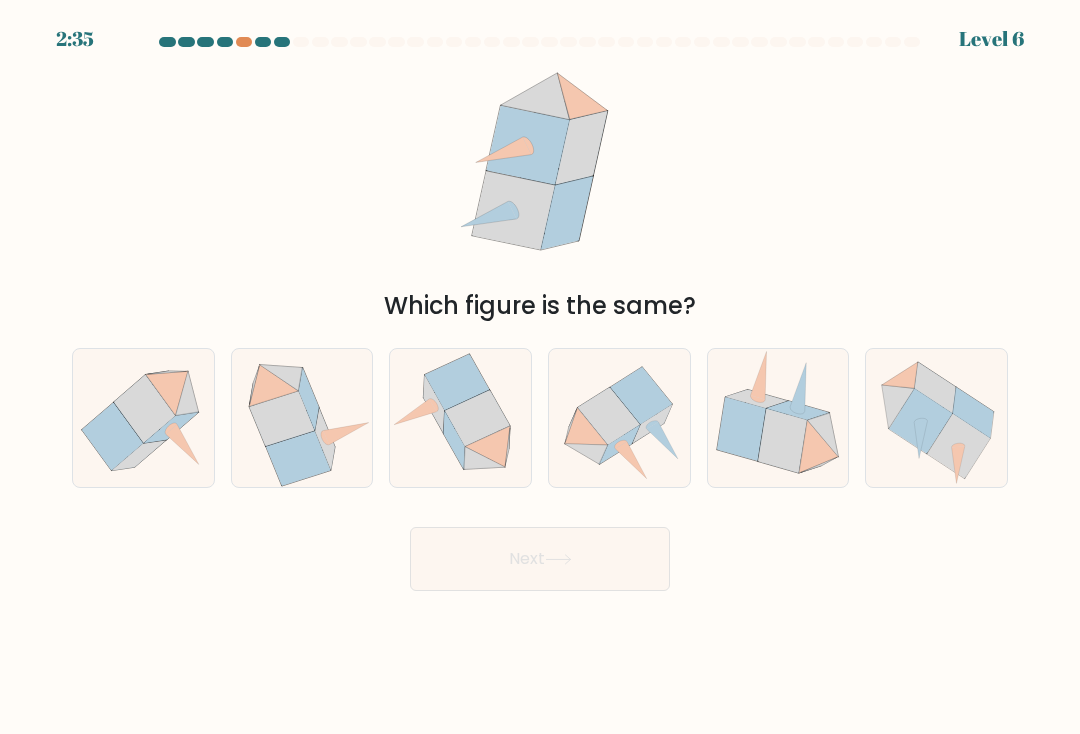 click 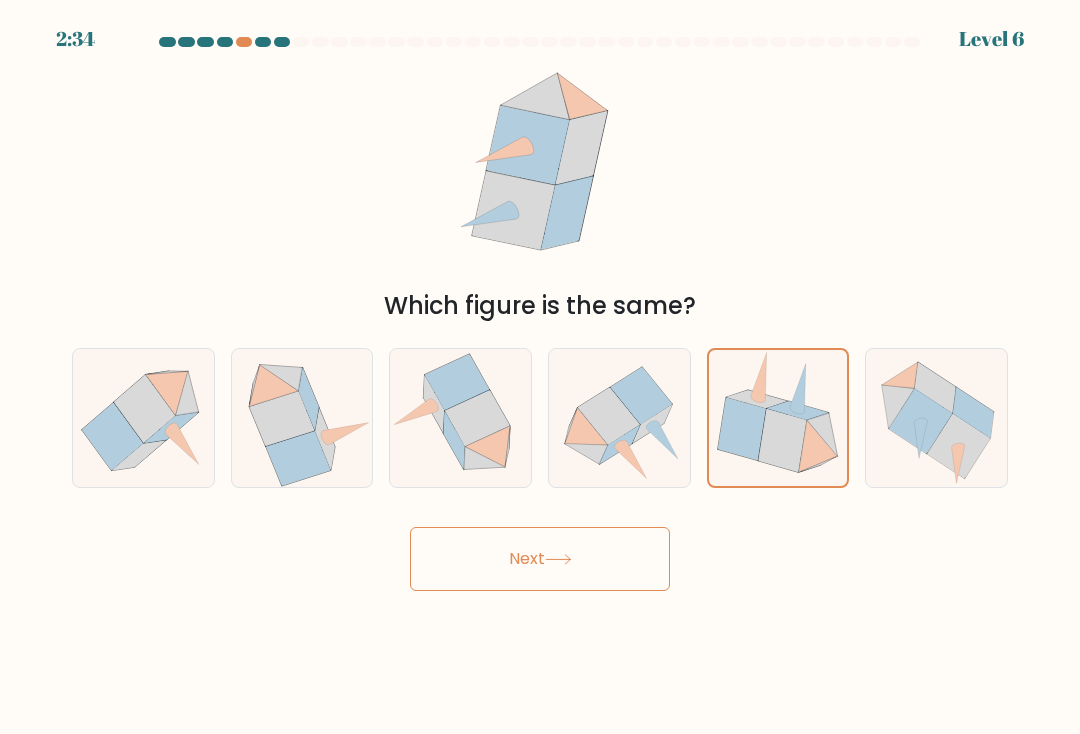 click on "Next" at bounding box center (540, 559) 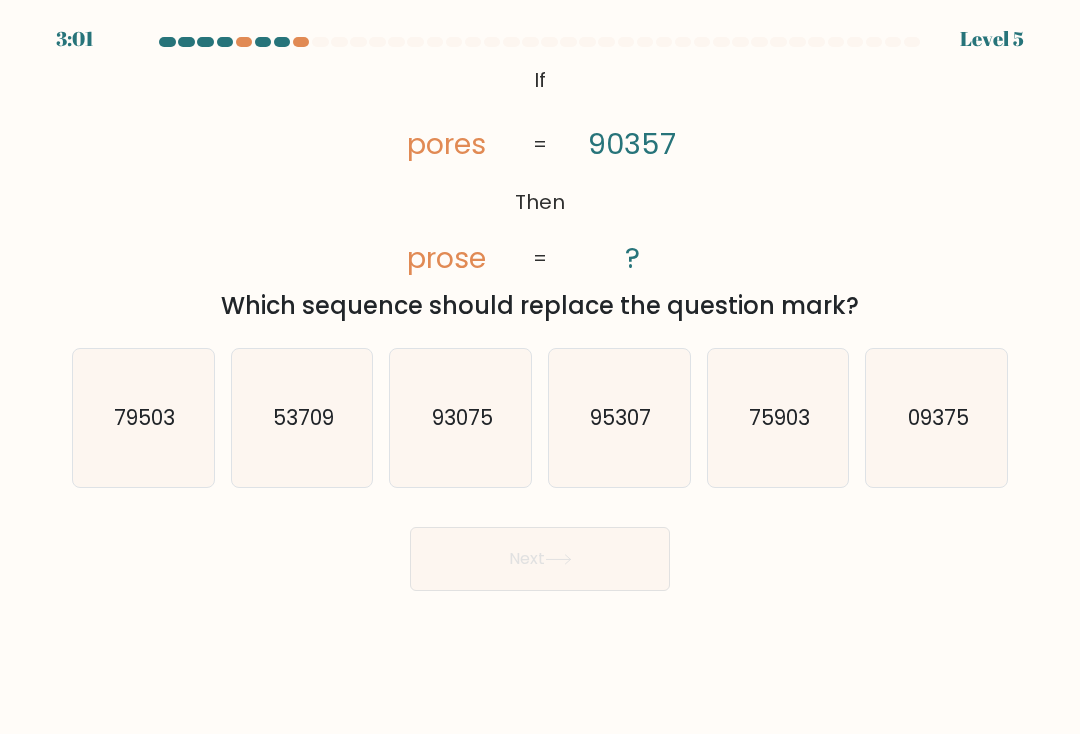 click on "93075" 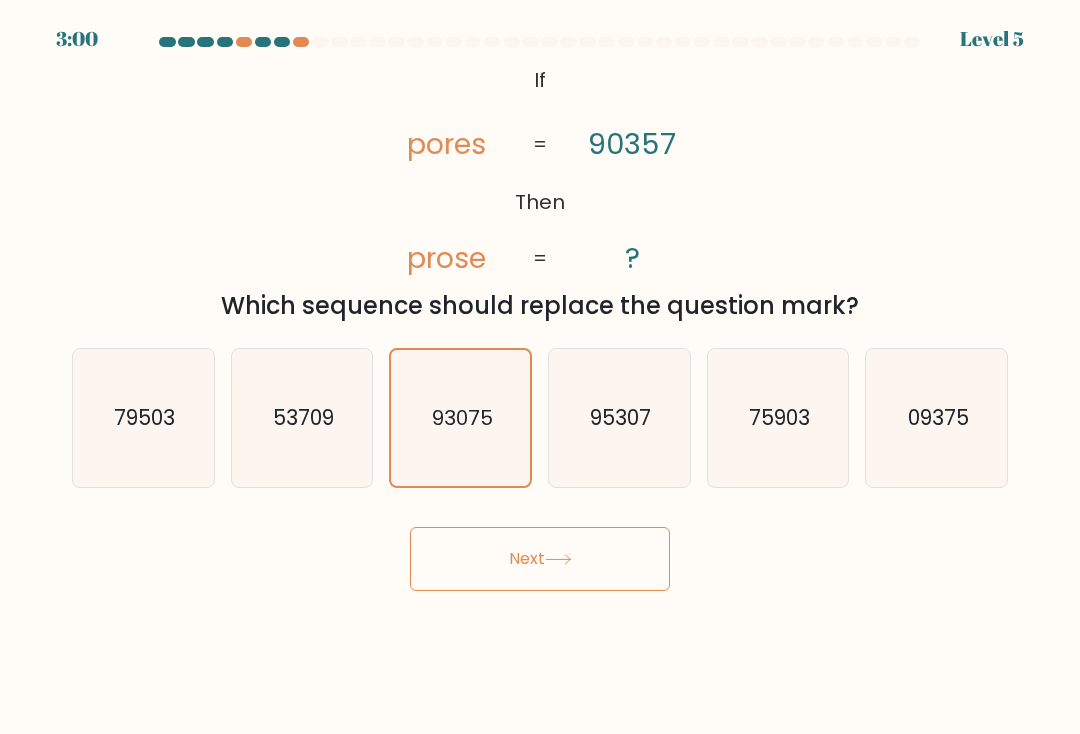 click on "Next" at bounding box center (540, 559) 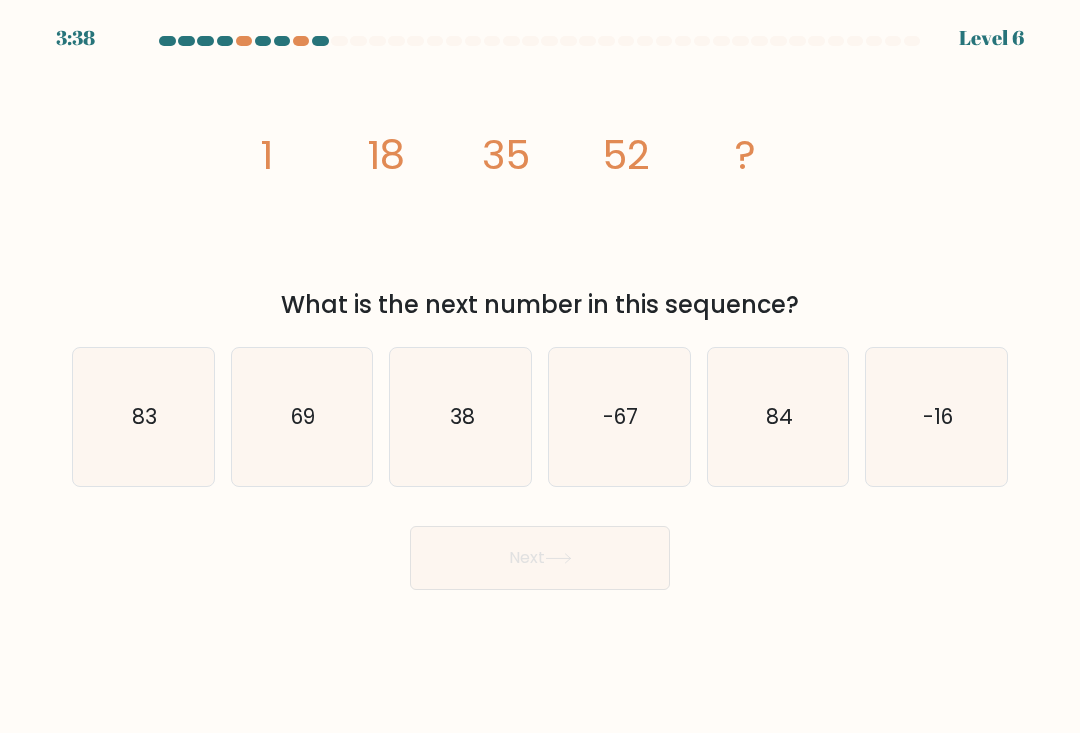 scroll, scrollTop: 13, scrollLeft: 0, axis: vertical 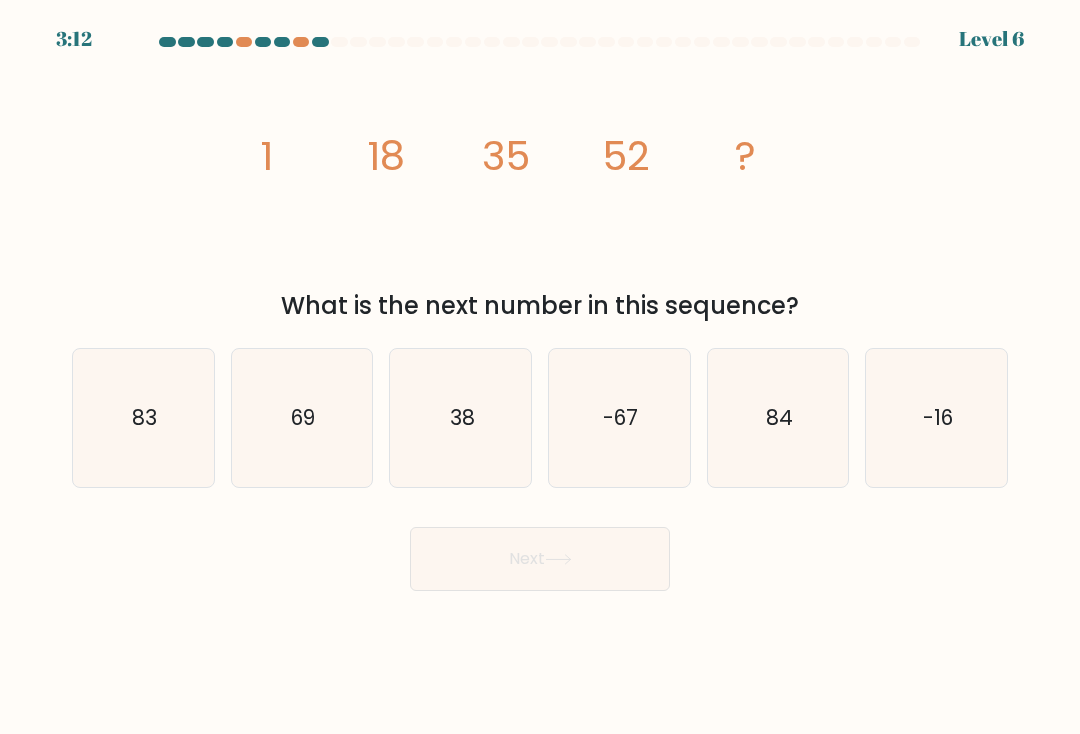 click on "69" 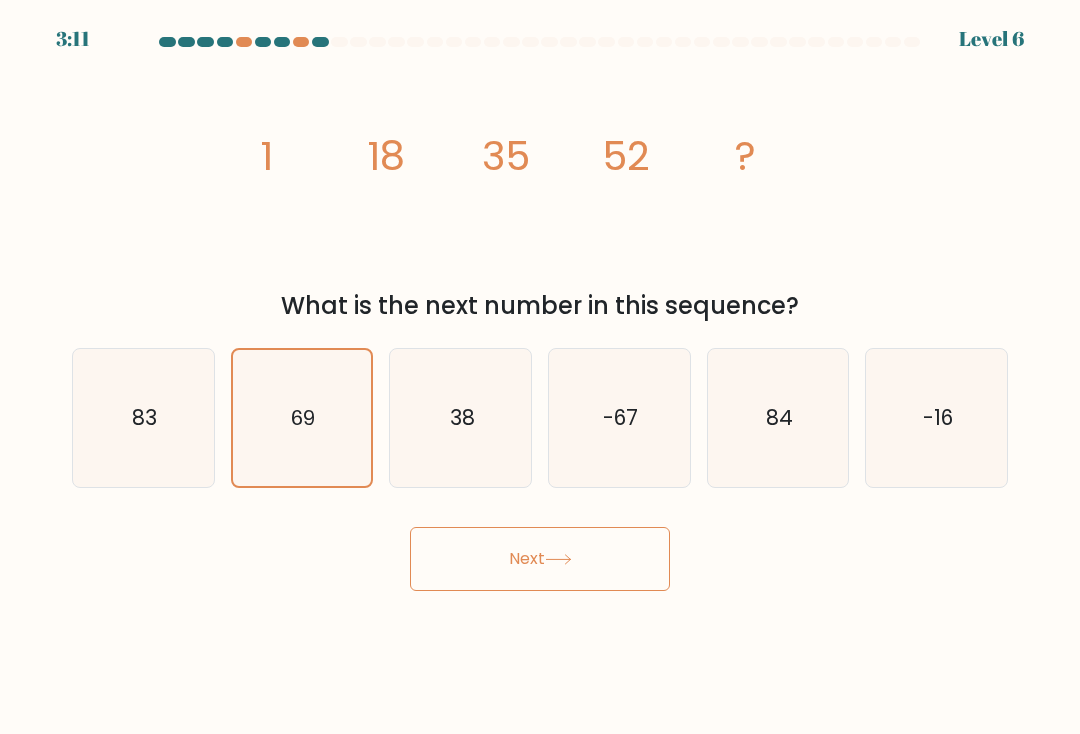click on "Next" at bounding box center (540, 559) 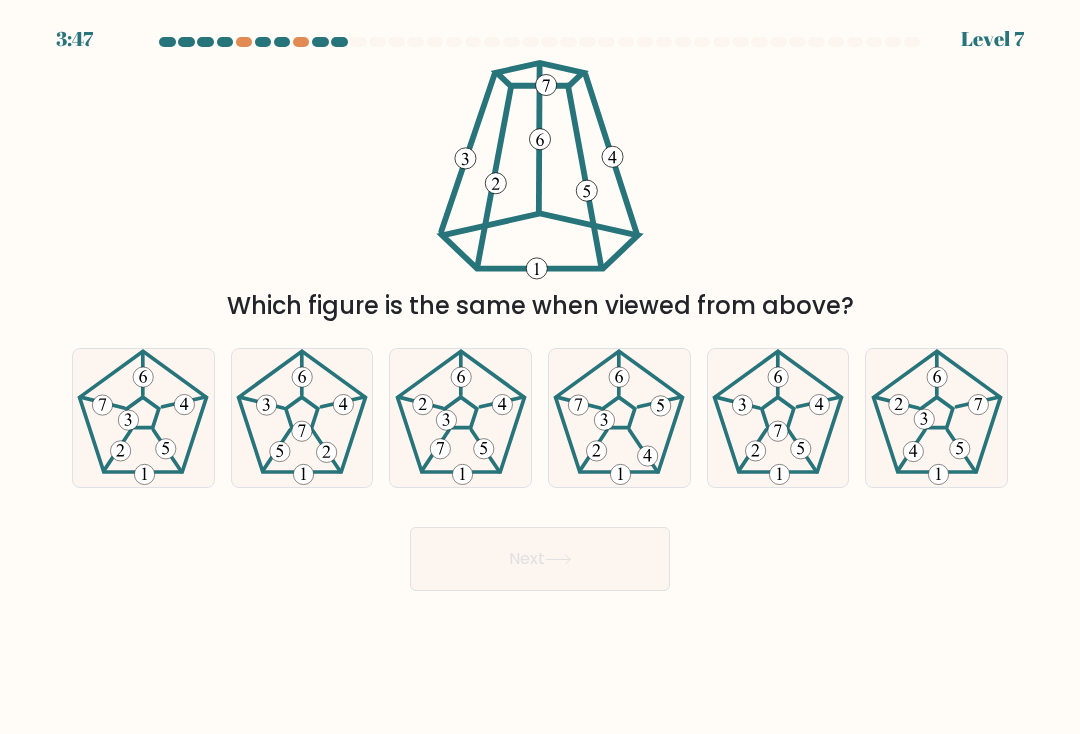 click 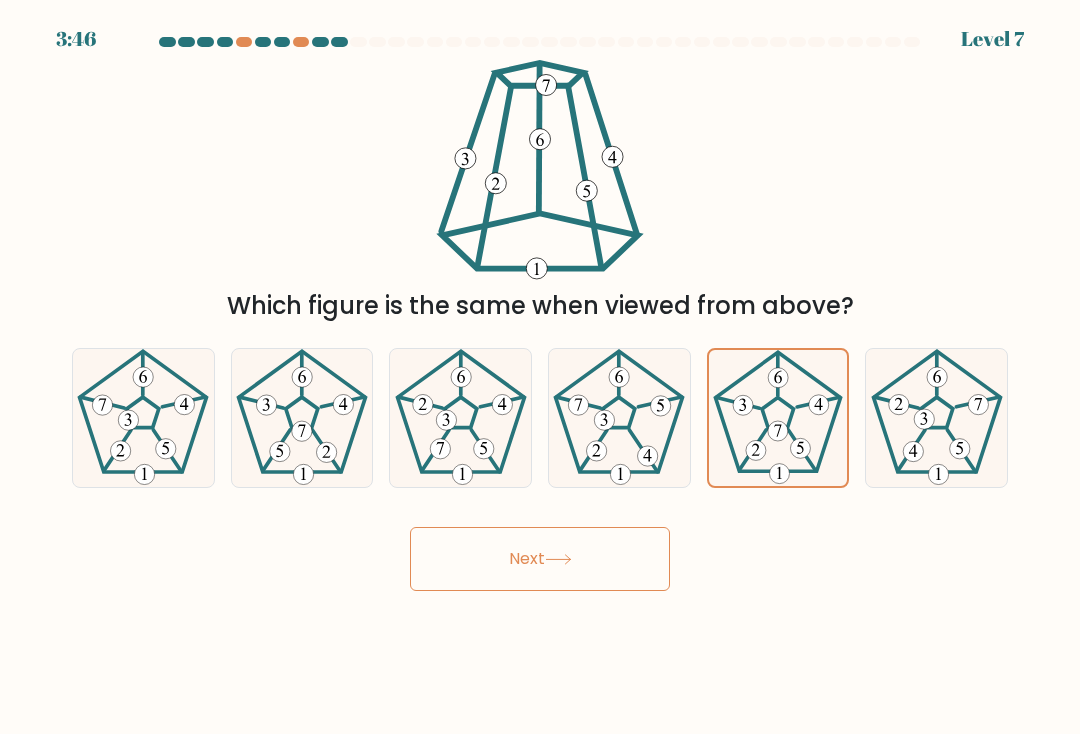 click on "Next" at bounding box center [540, 559] 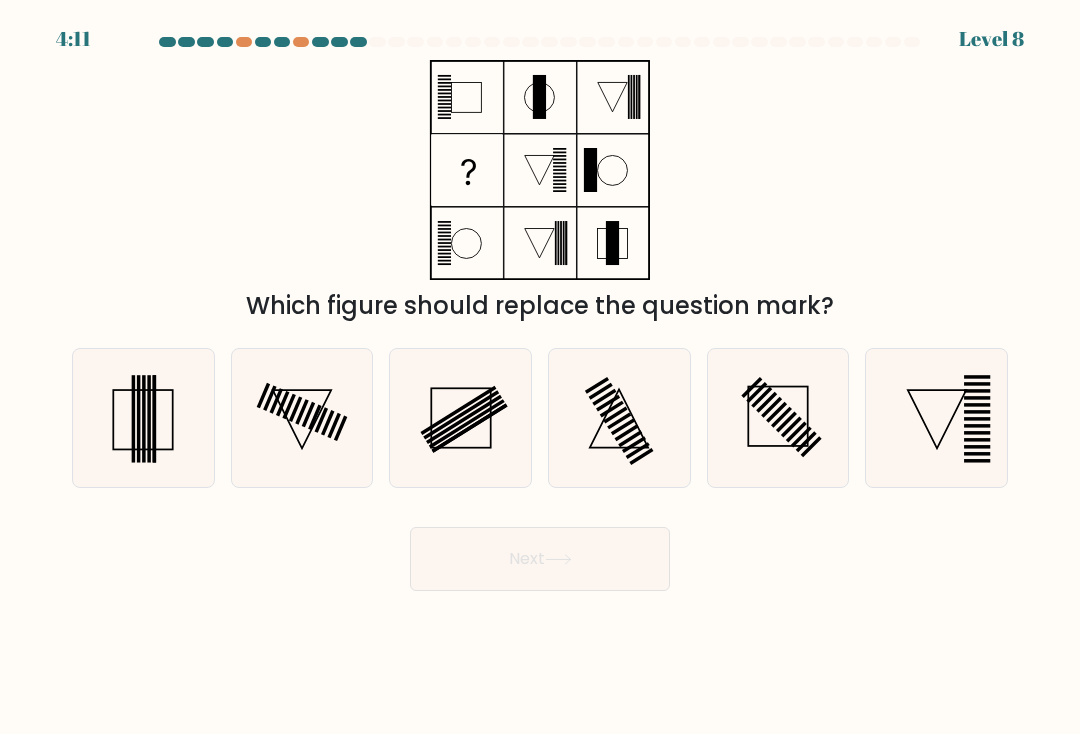click 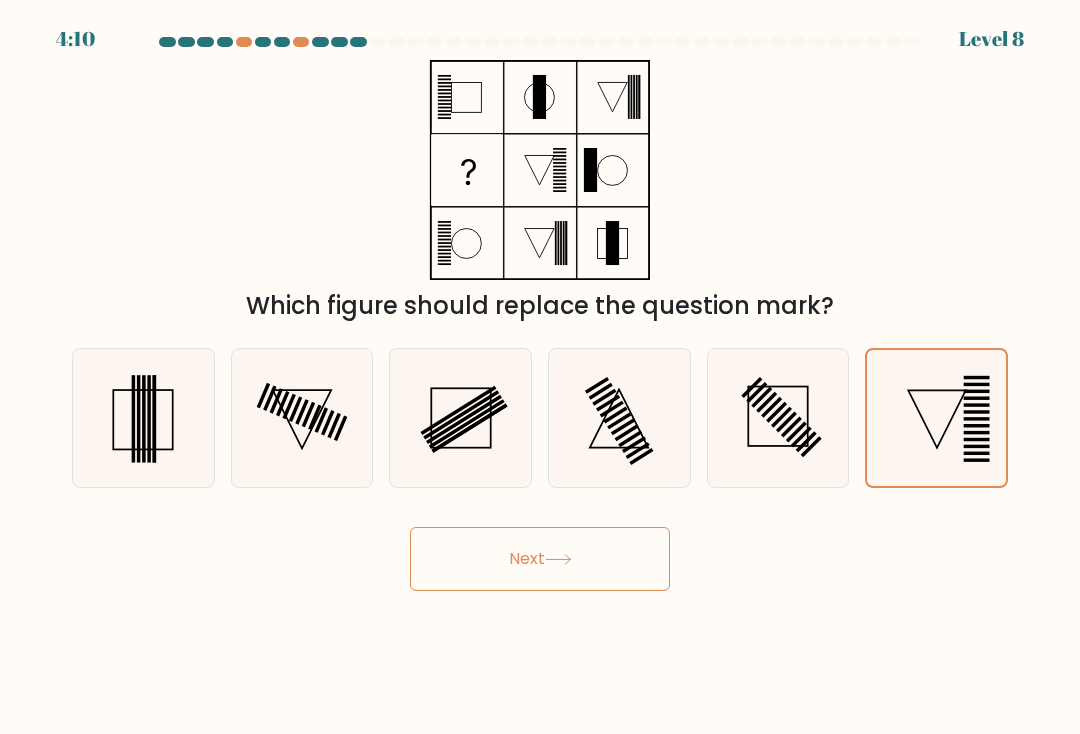 click on "Next" at bounding box center (540, 559) 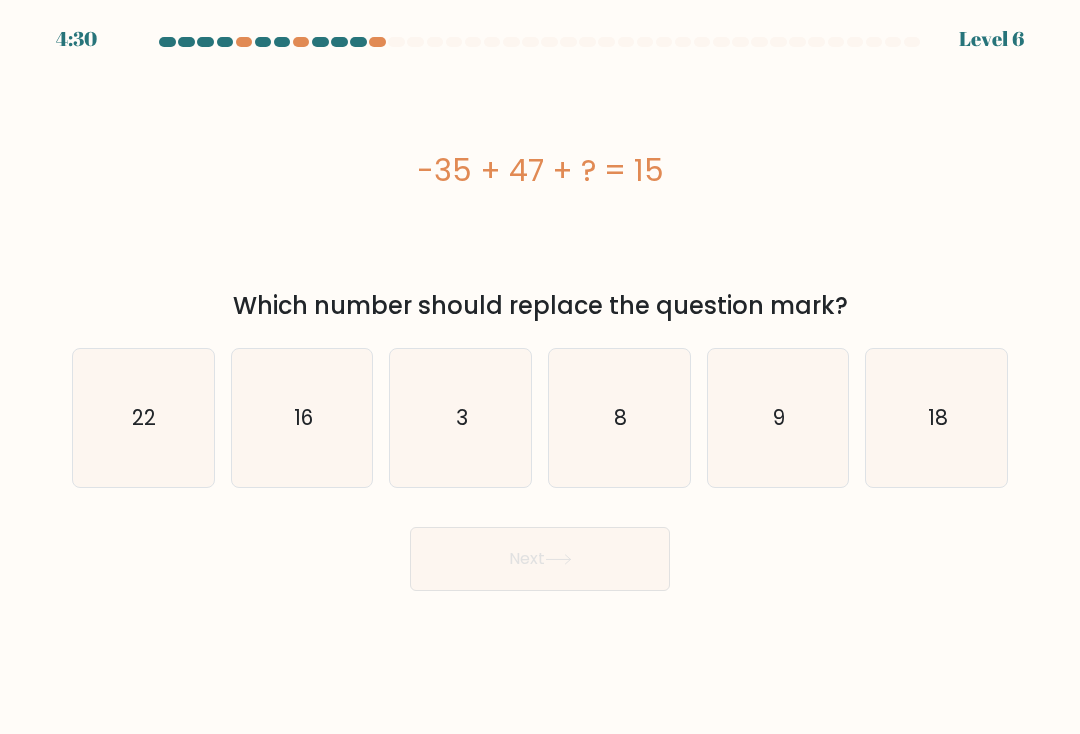 click on "3" 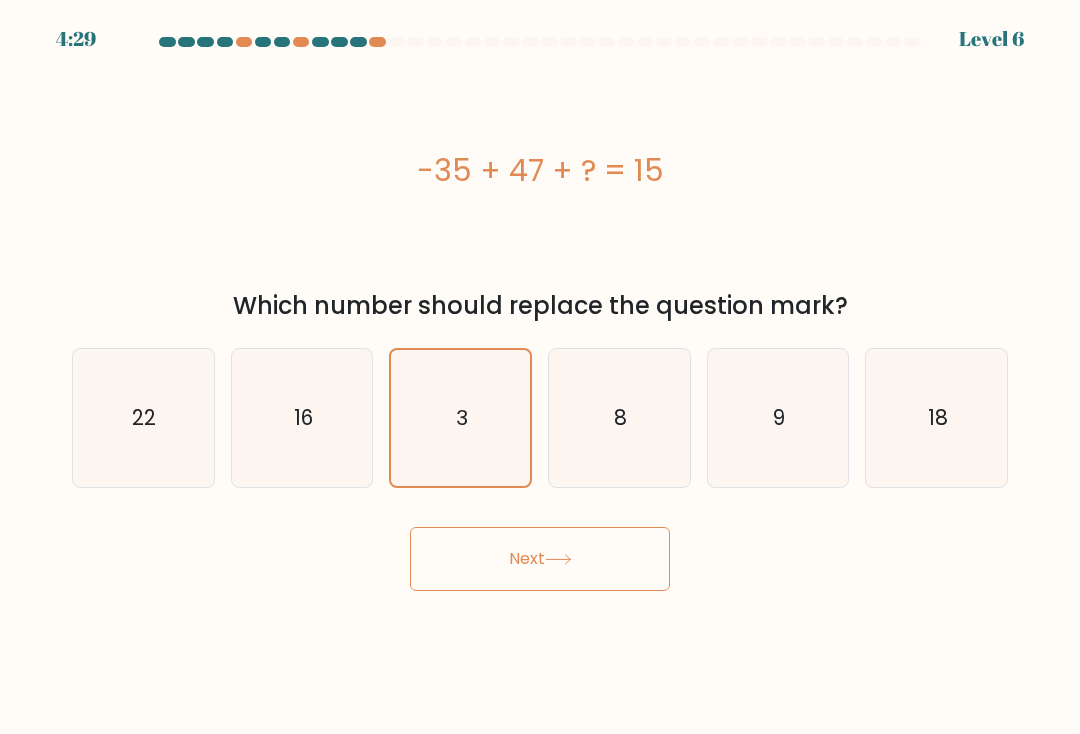 click on "Next" at bounding box center (540, 559) 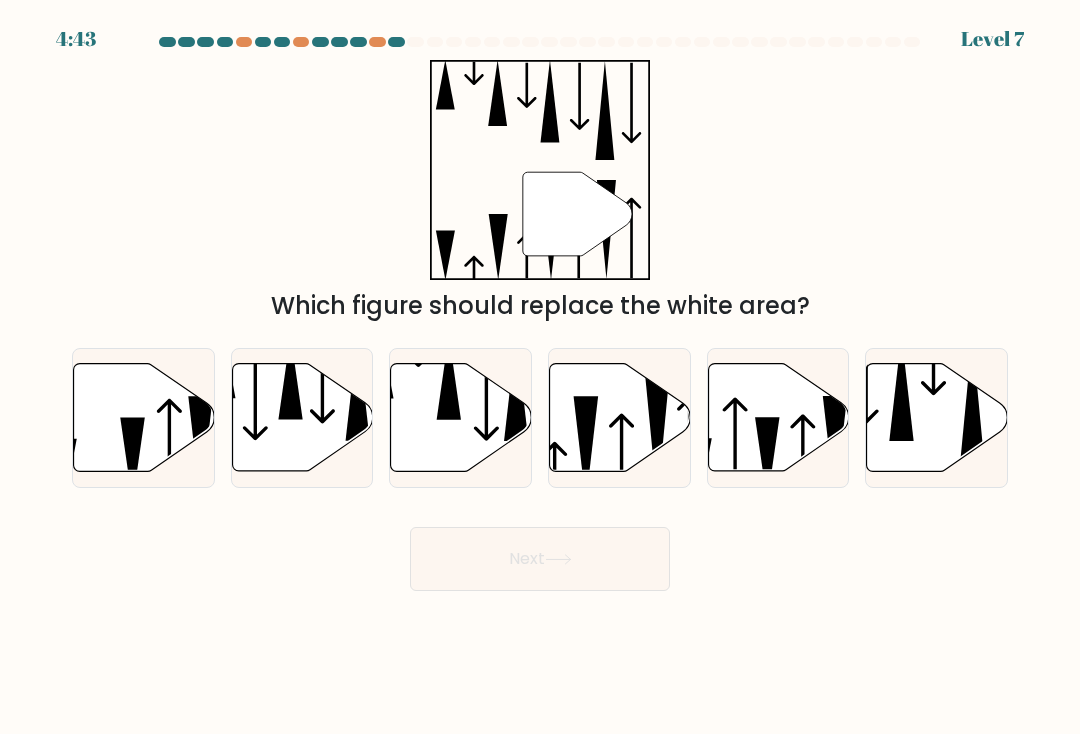 click 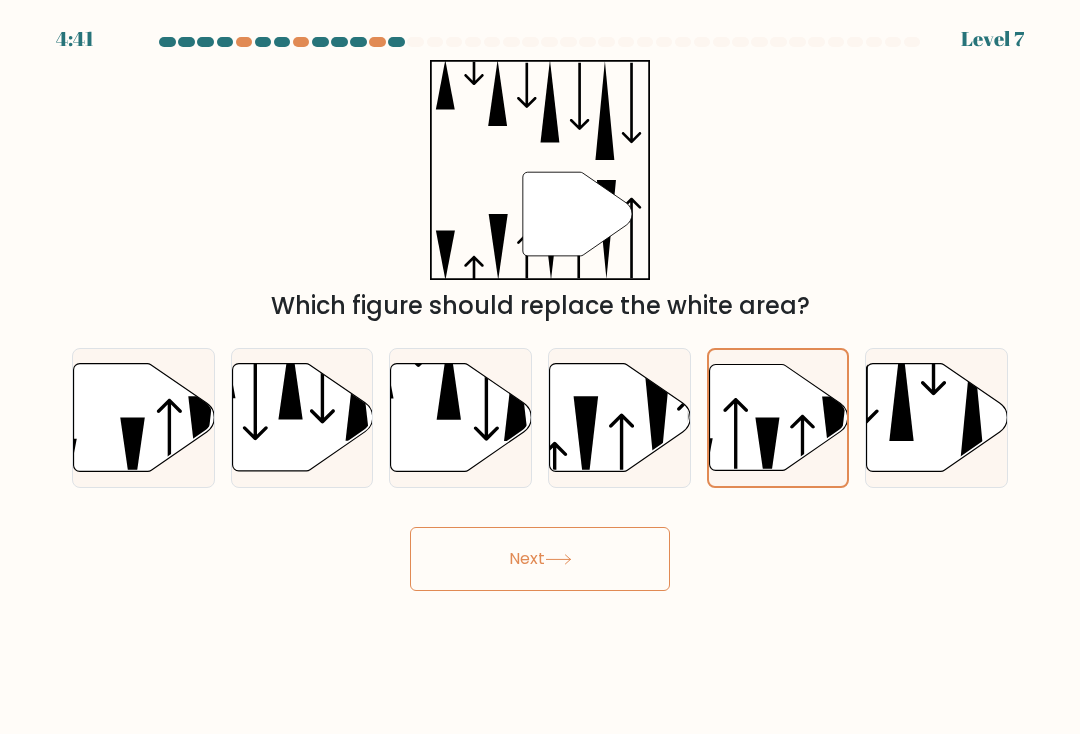 click 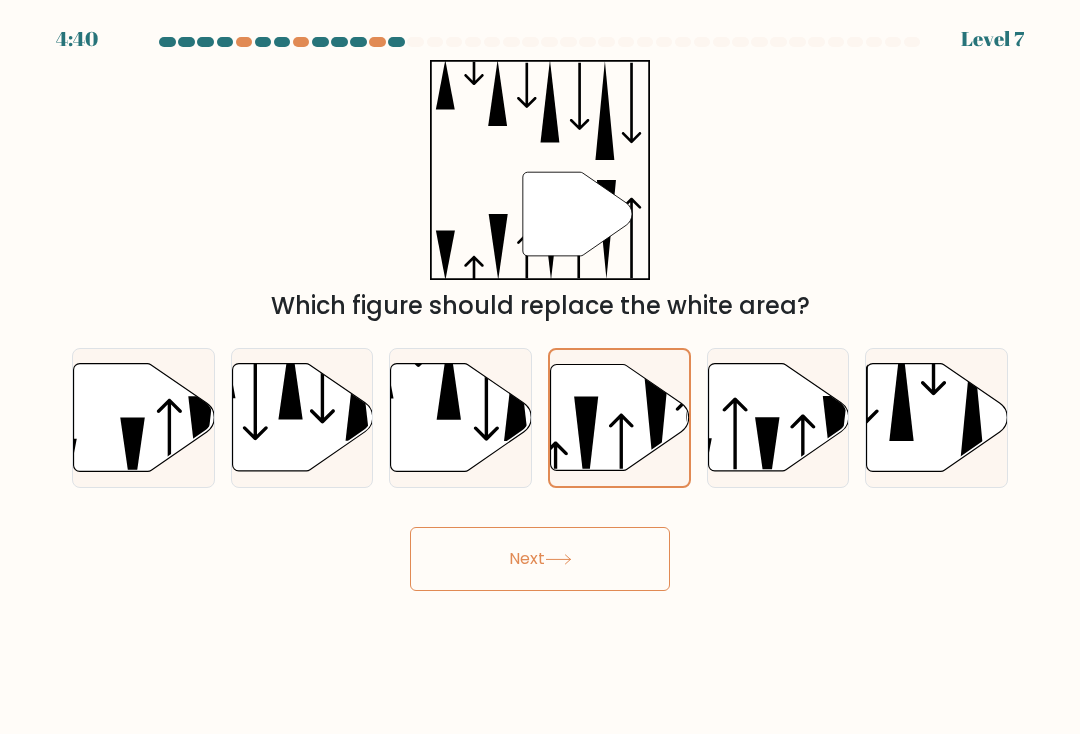 click on "Next" at bounding box center [540, 559] 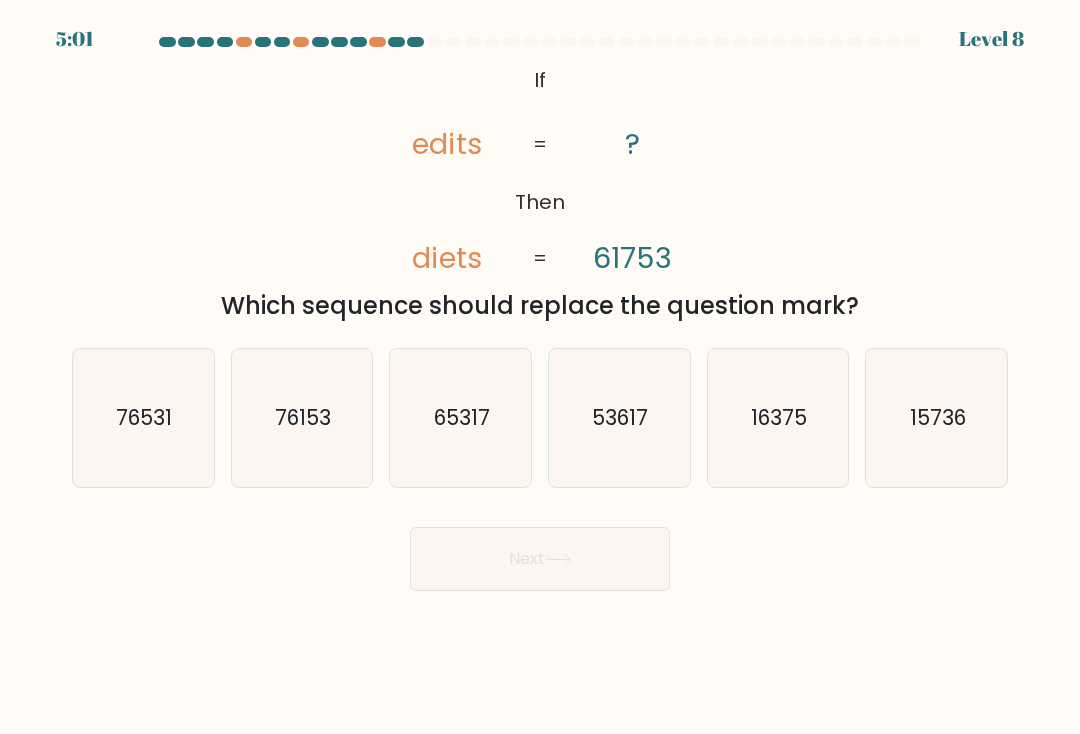 click on "76153" 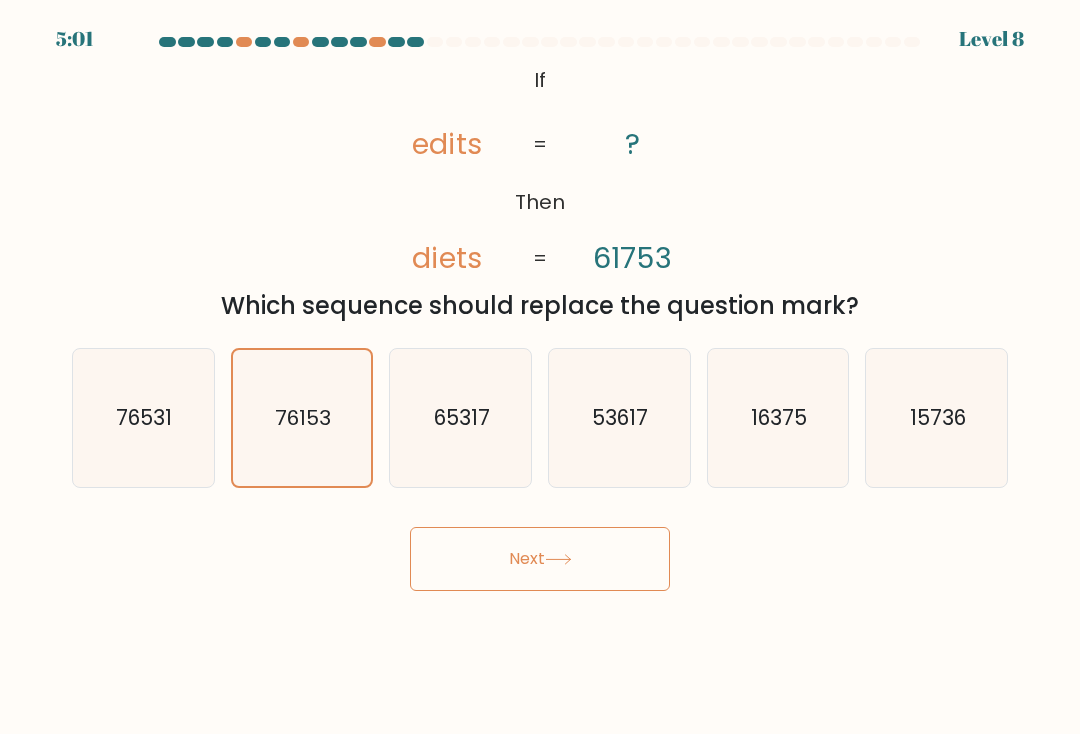click on "Next" at bounding box center (540, 559) 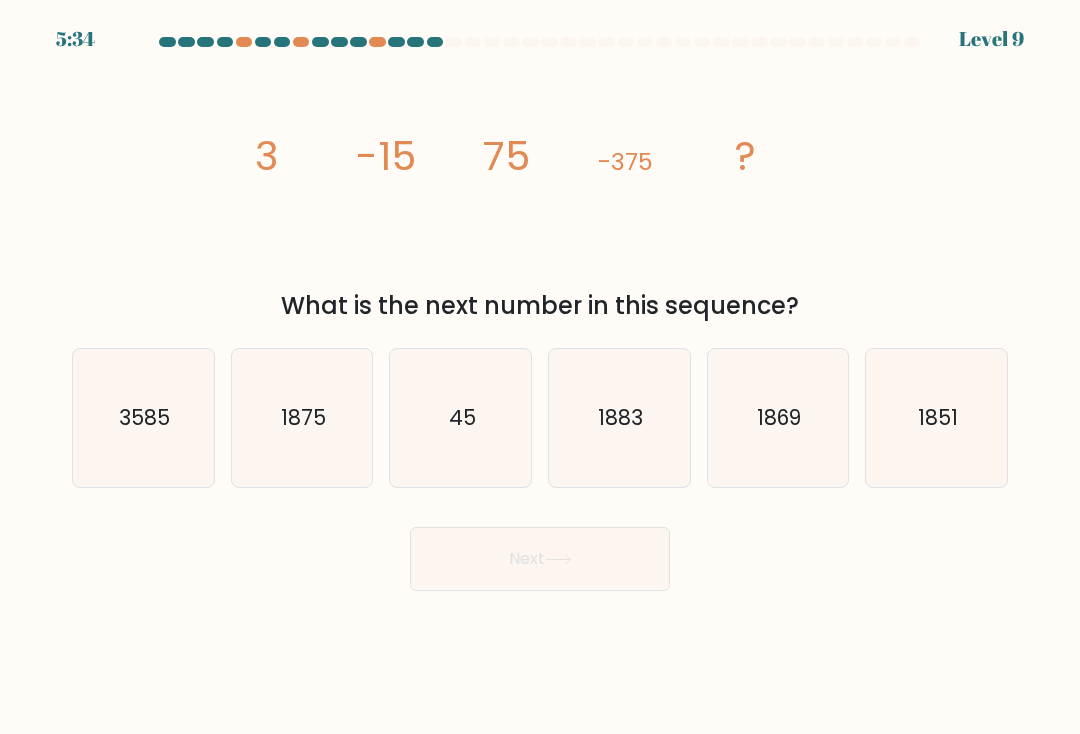 click on "1869" 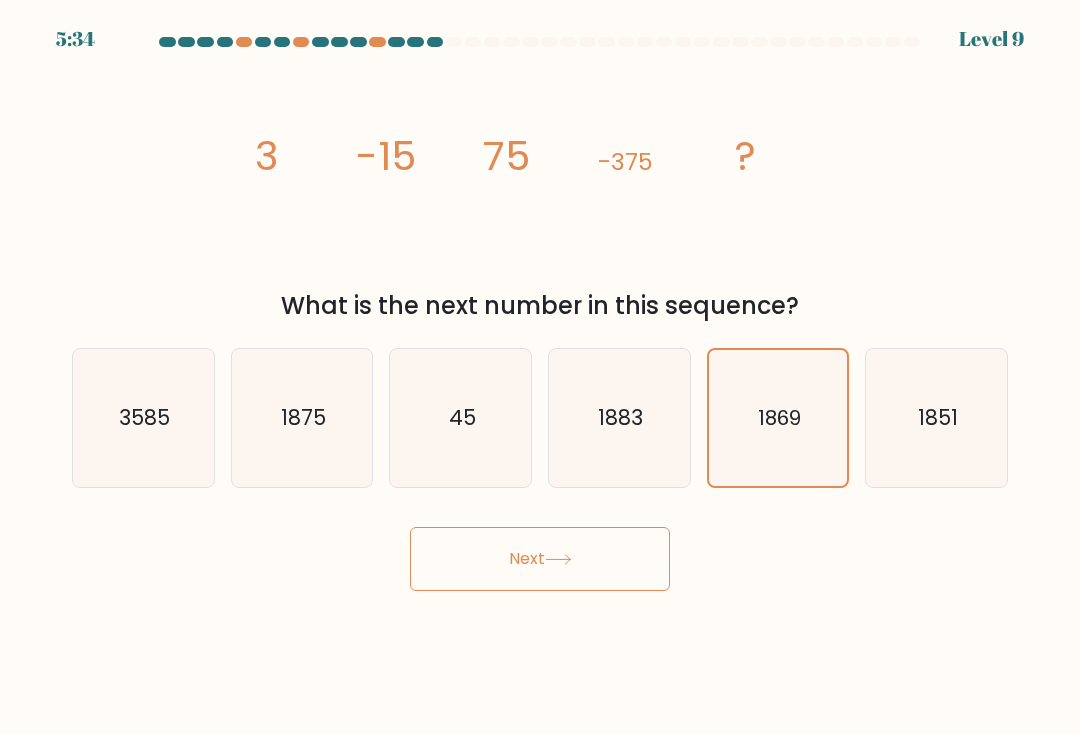click on "Next" at bounding box center (540, 559) 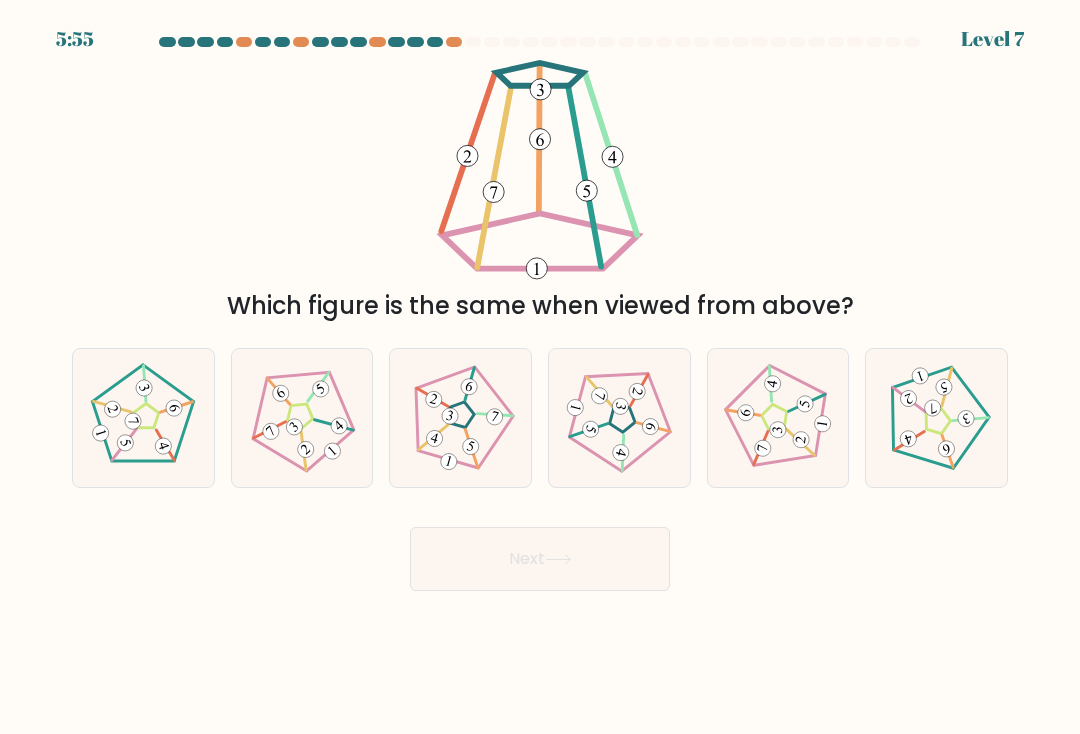click 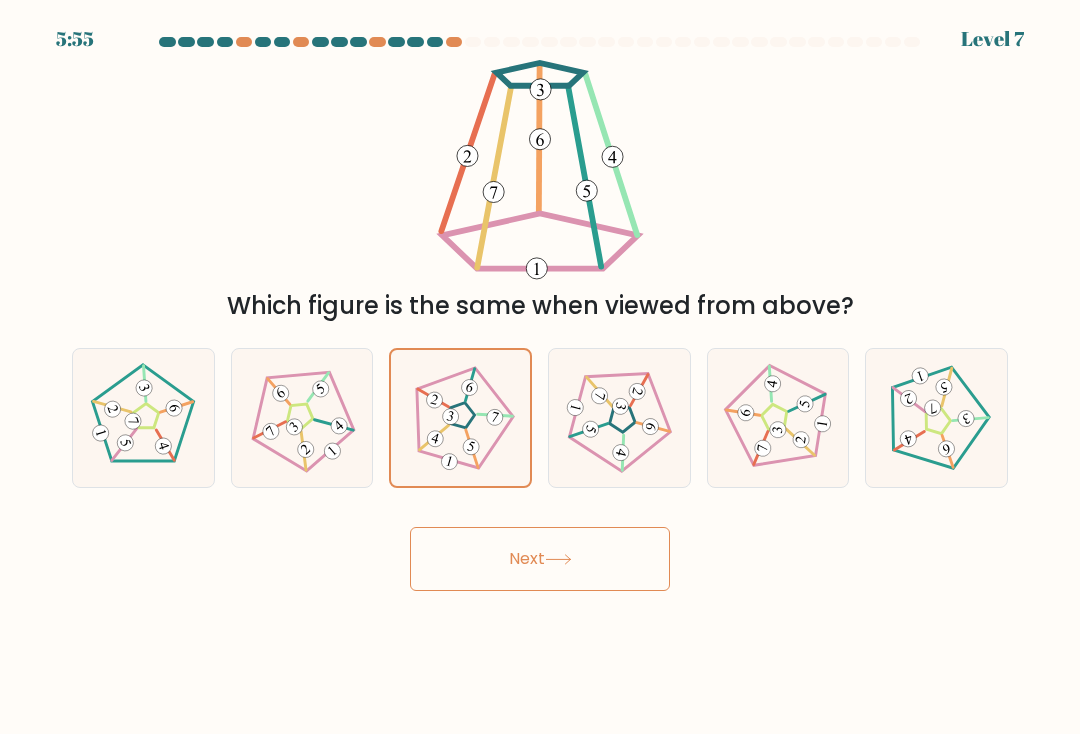 click on "Next" at bounding box center [540, 559] 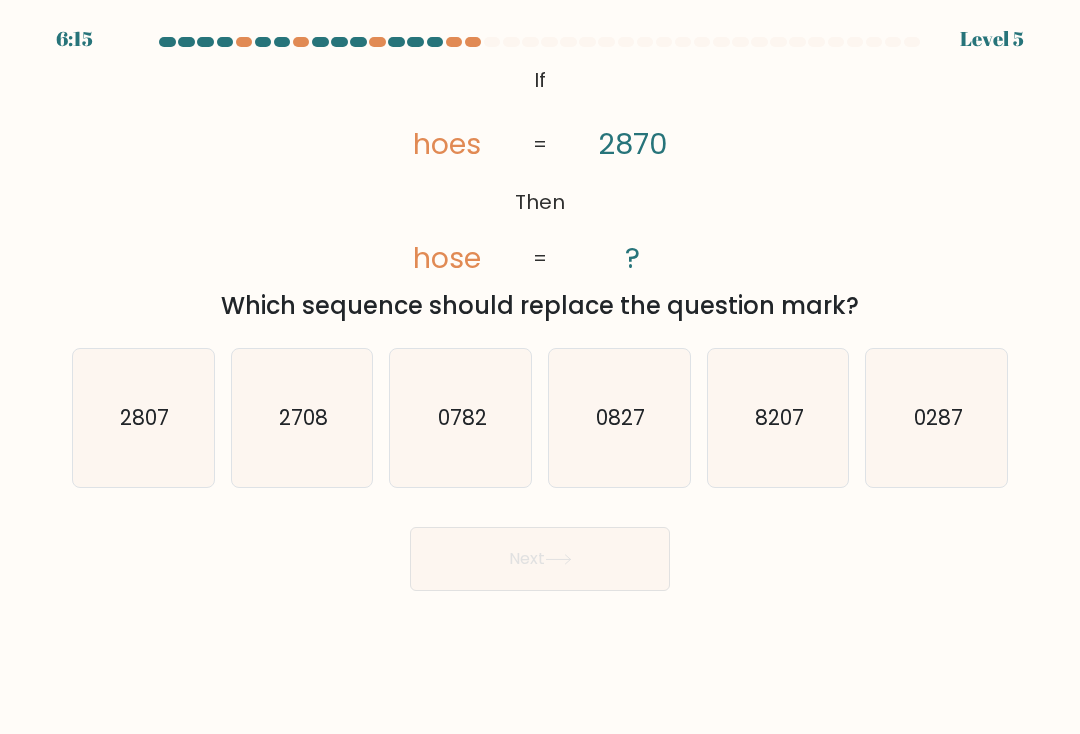 click on "2807" 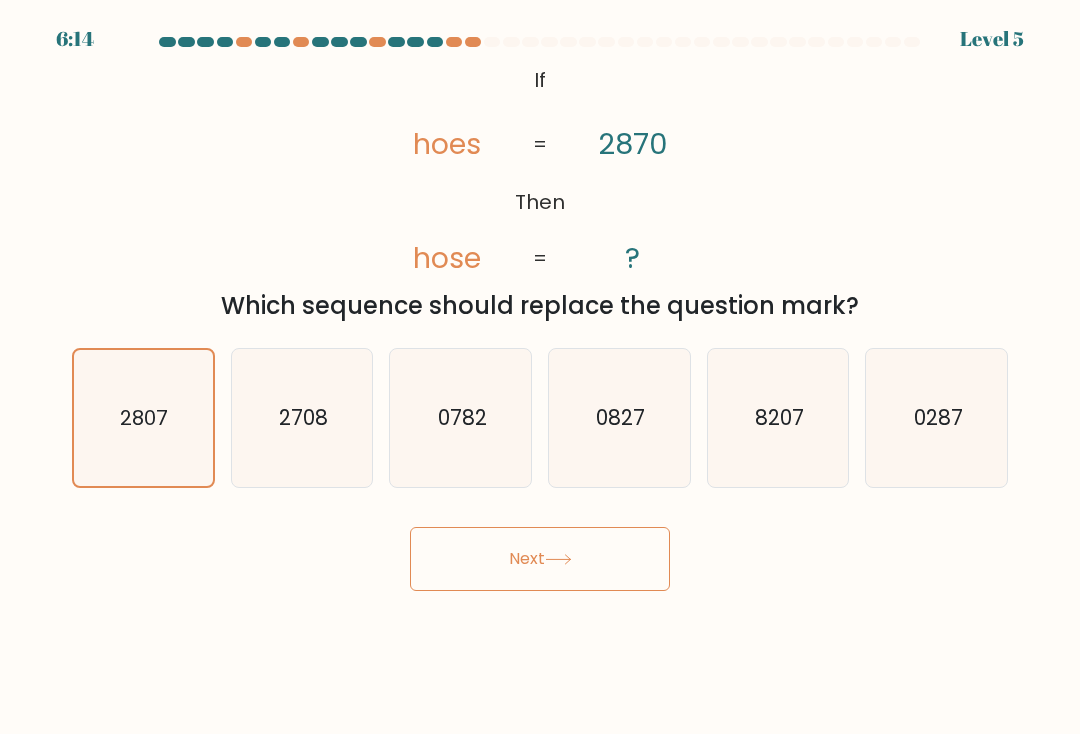 click 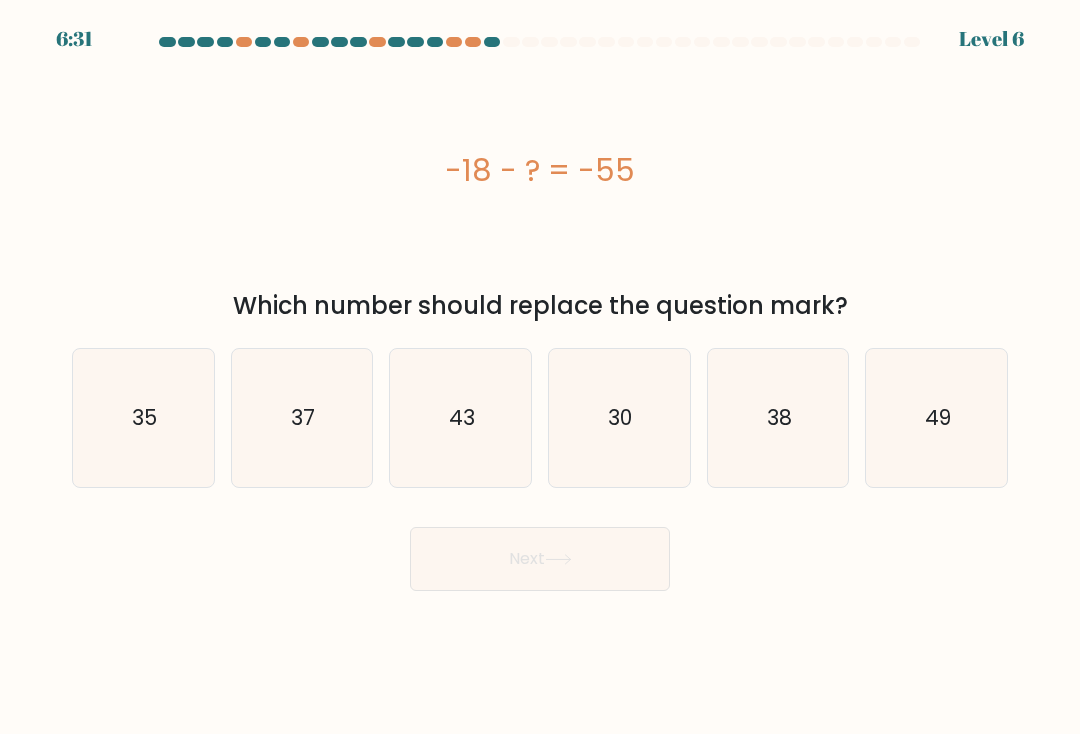 click on "37" 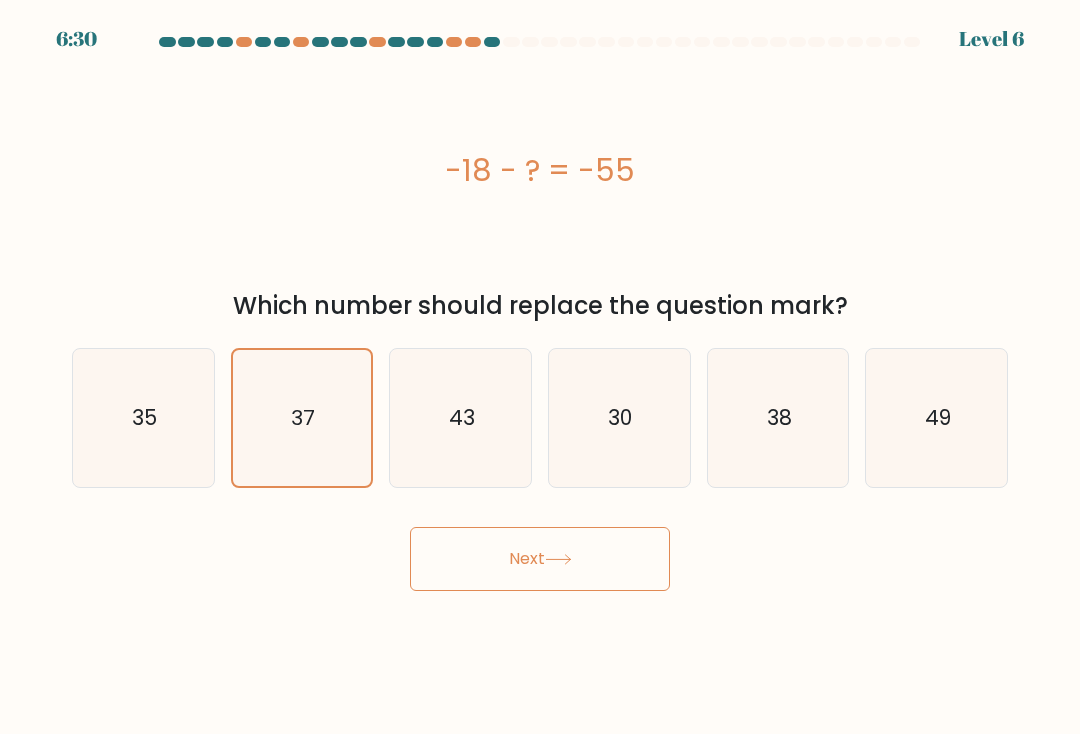 click on "Next" at bounding box center (540, 559) 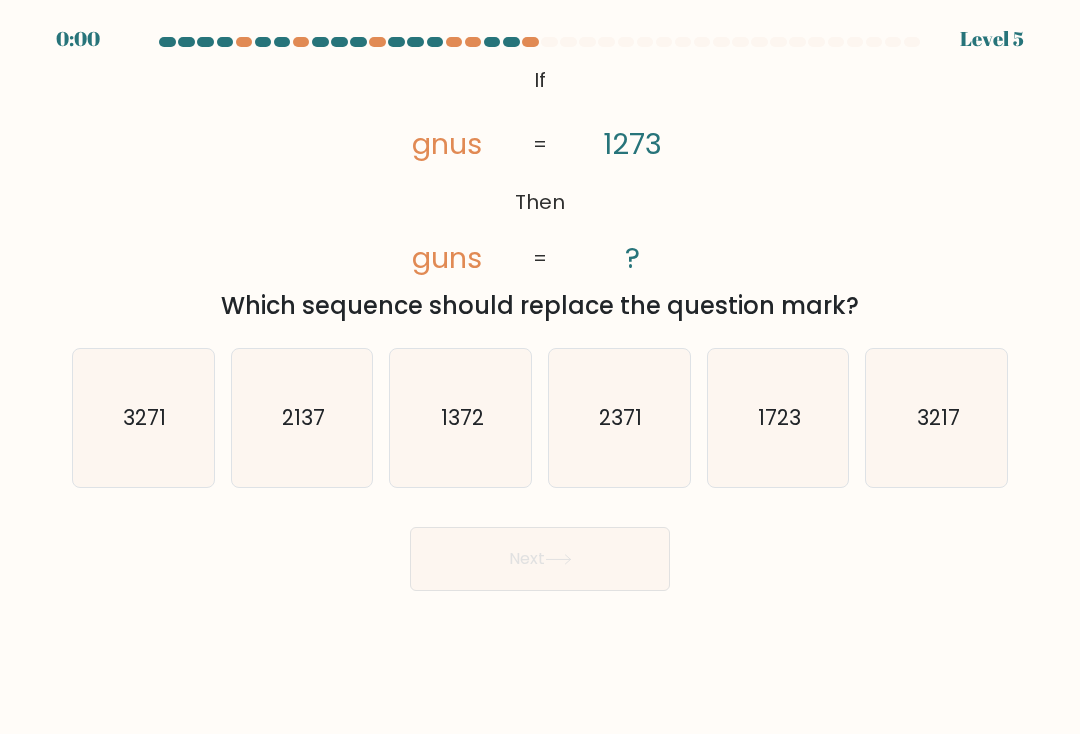 scroll, scrollTop: 0, scrollLeft: 0, axis: both 